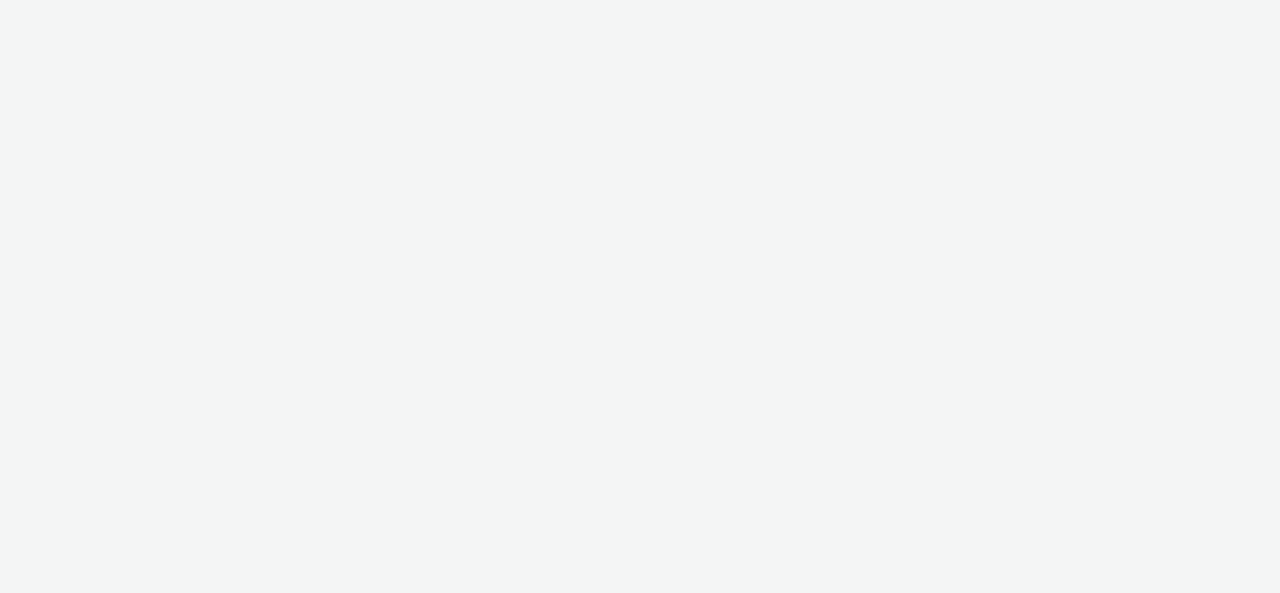 scroll, scrollTop: 0, scrollLeft: 0, axis: both 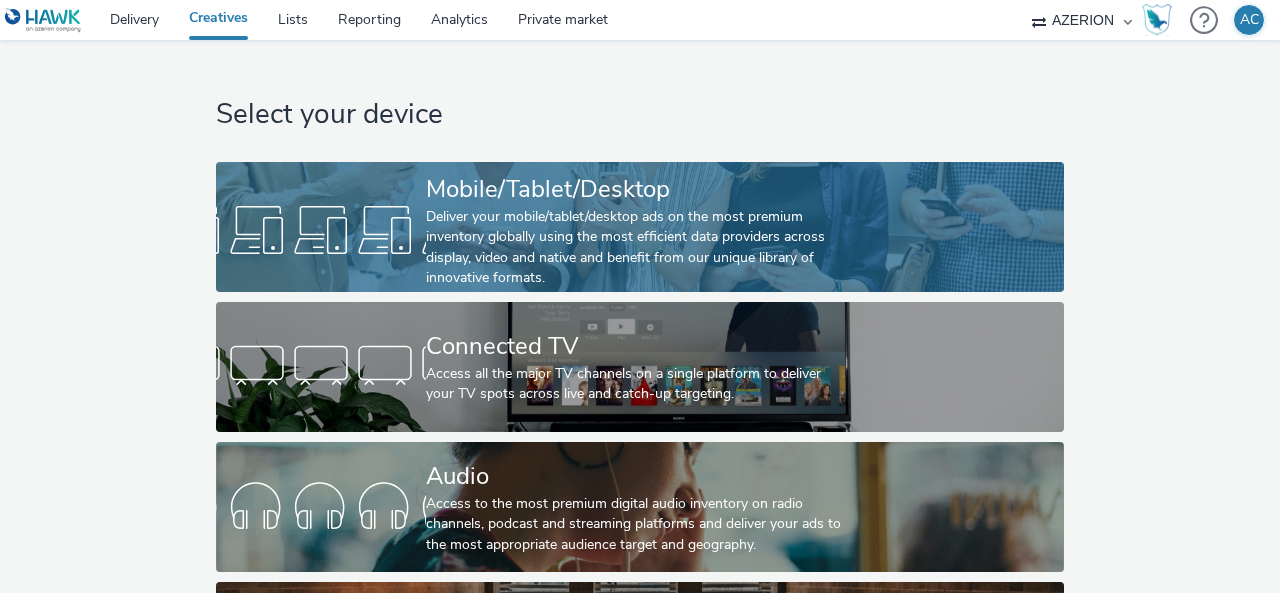 click on "Deliver your mobile/tablet/desktop ads on the most premium inventory globally using the most efficient data providers across display, video and native and benefit from our unique library of innovative formats." at bounding box center [636, 248] 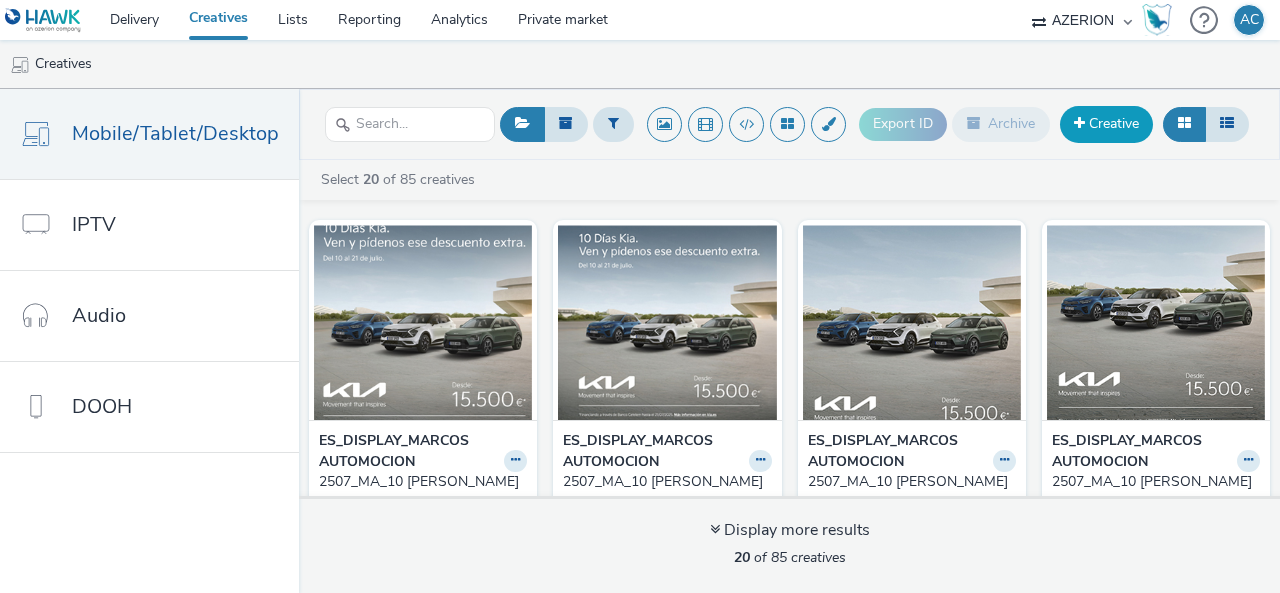 click on "Creative" at bounding box center [1106, 124] 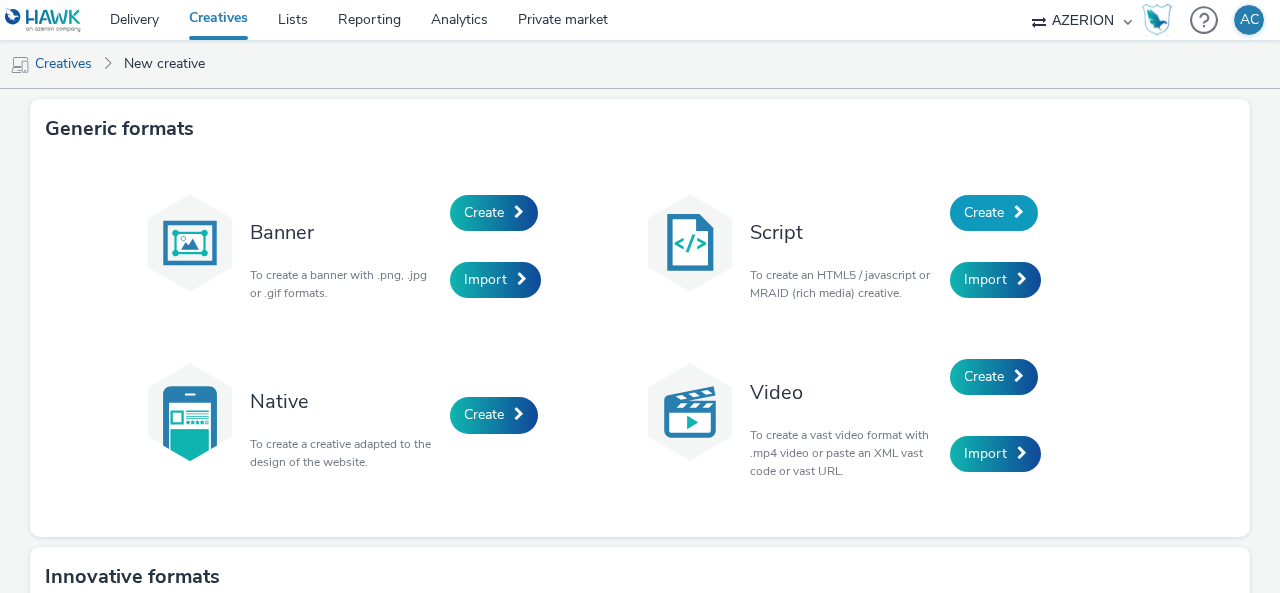 click on "Create" at bounding box center [984, 212] 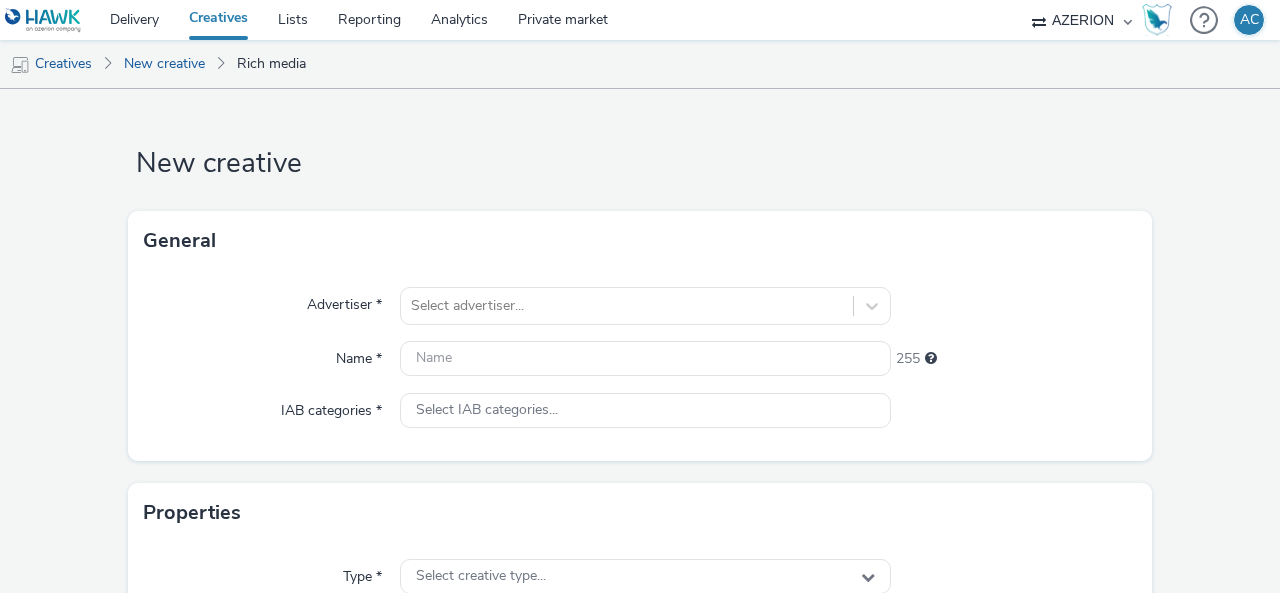 scroll, scrollTop: 100, scrollLeft: 0, axis: vertical 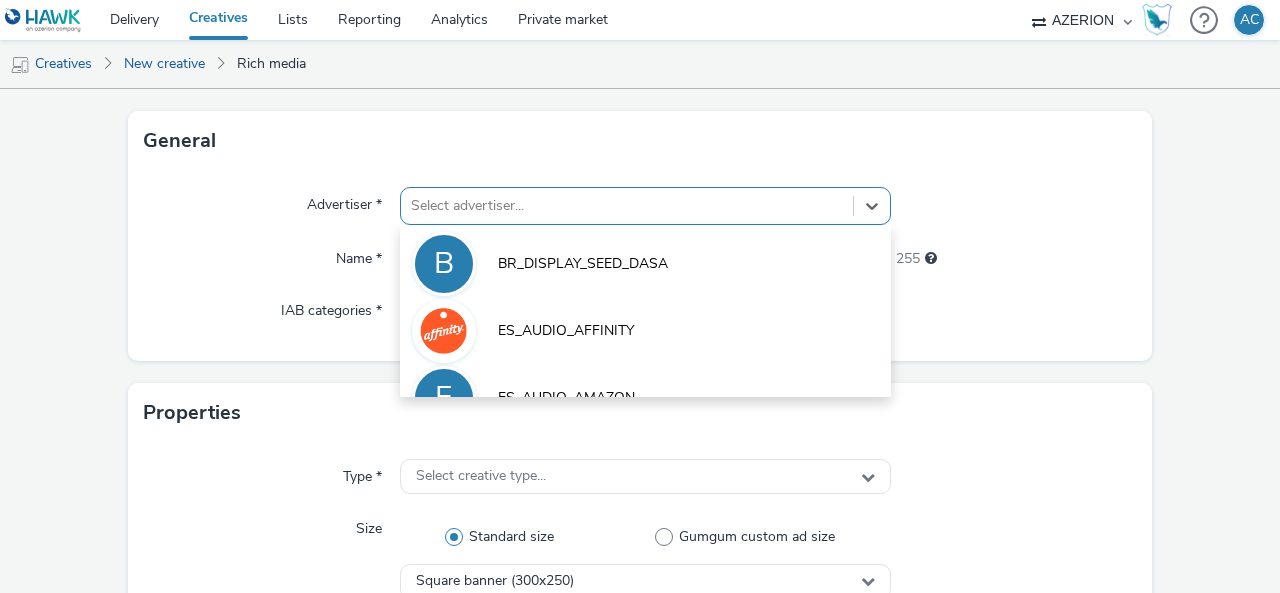 click on "Select advertiser..." at bounding box center (645, 206) 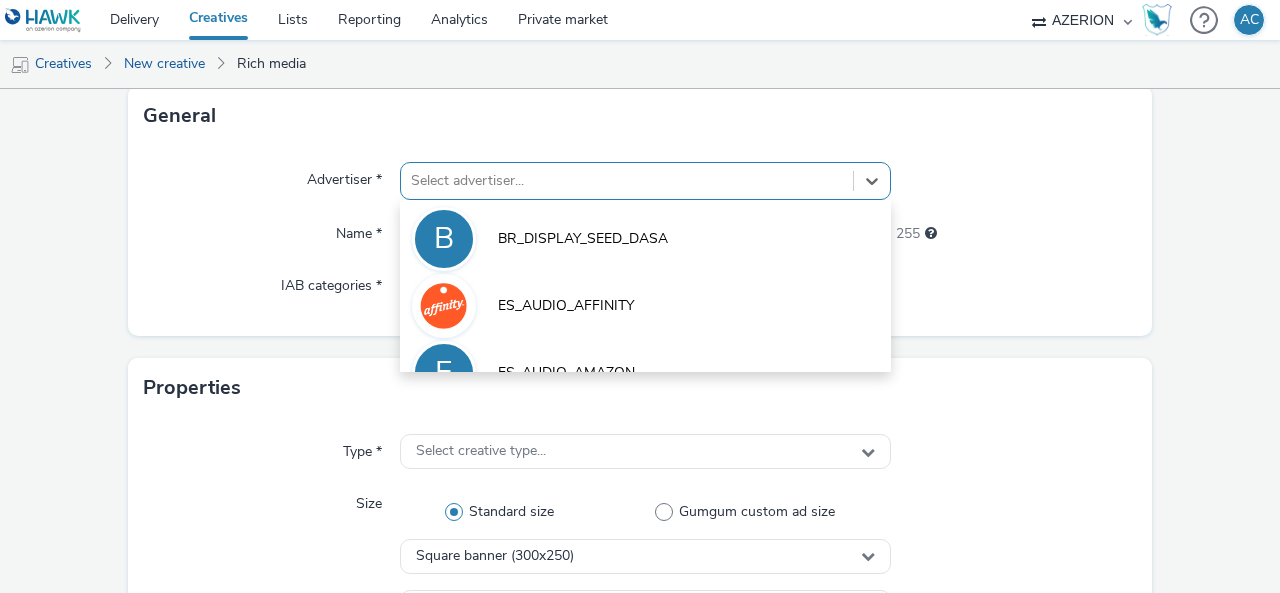 scroll, scrollTop: 127, scrollLeft: 0, axis: vertical 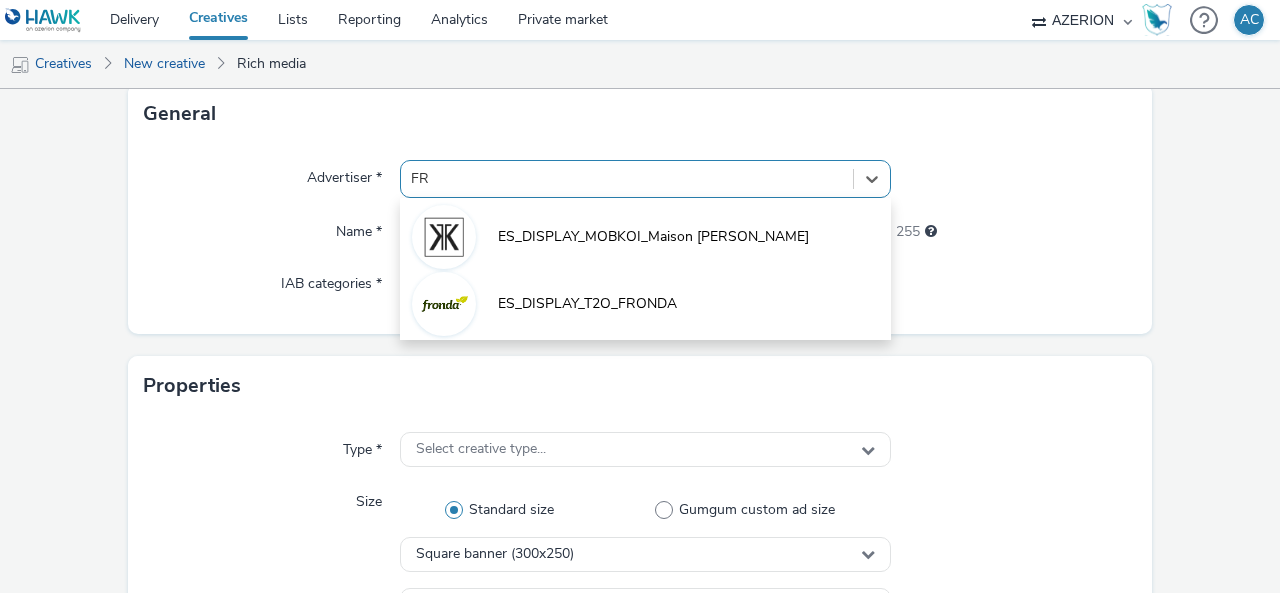 type on "FRO" 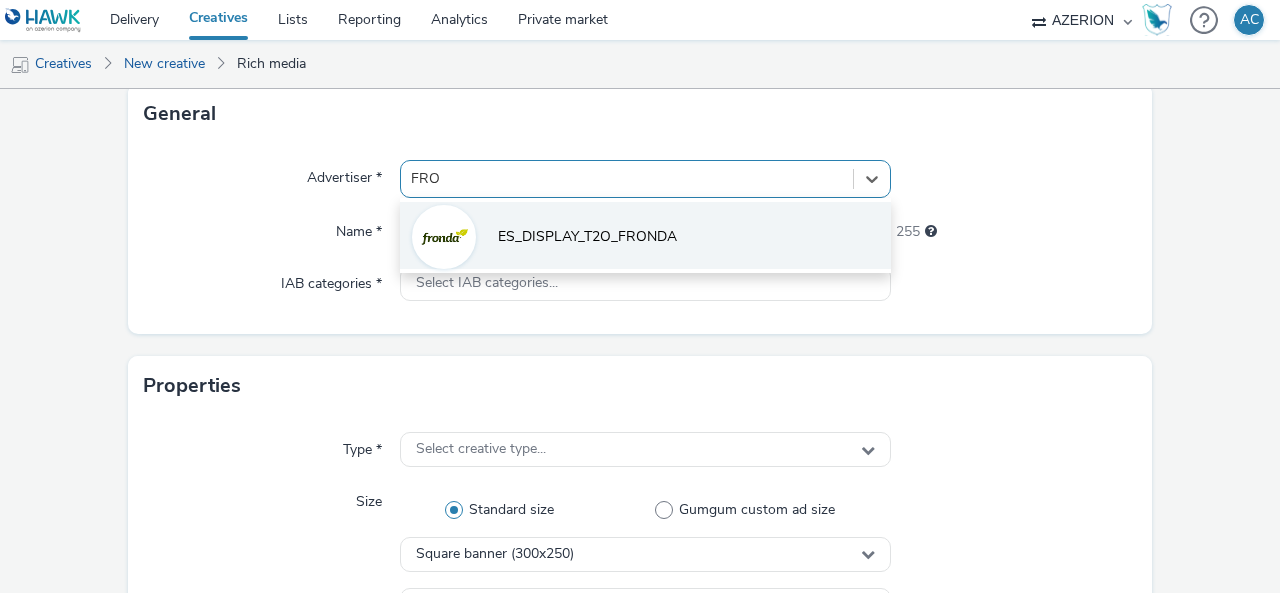 click on "ES_DISPLAY_T2O_FRONDA" at bounding box center (587, 237) 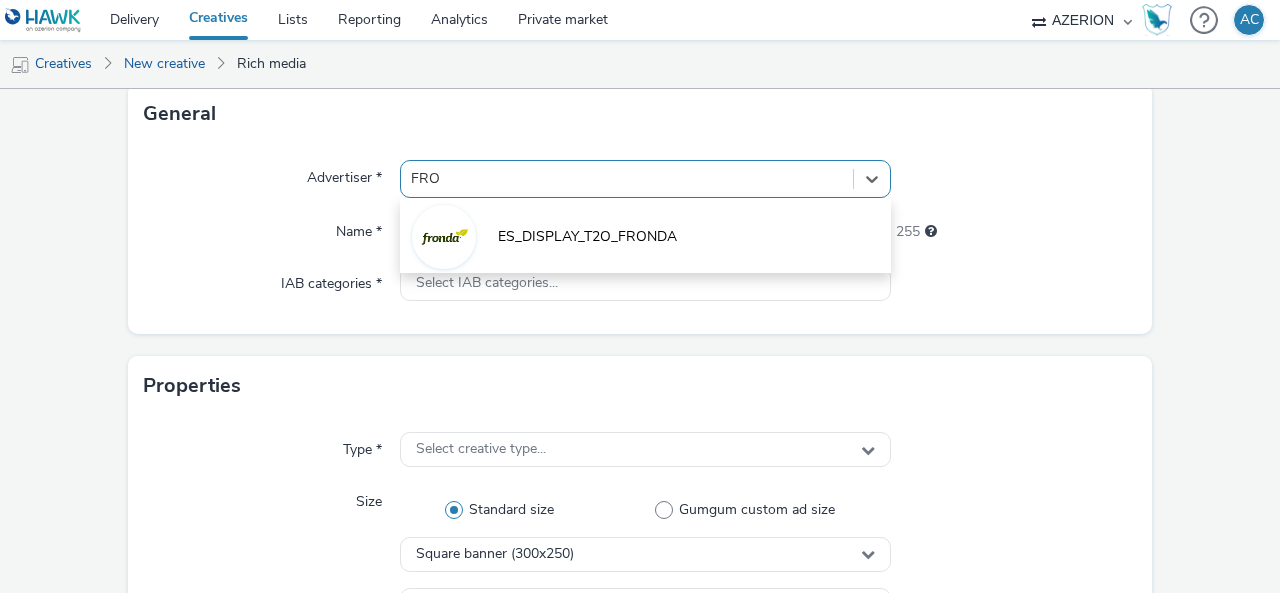 type 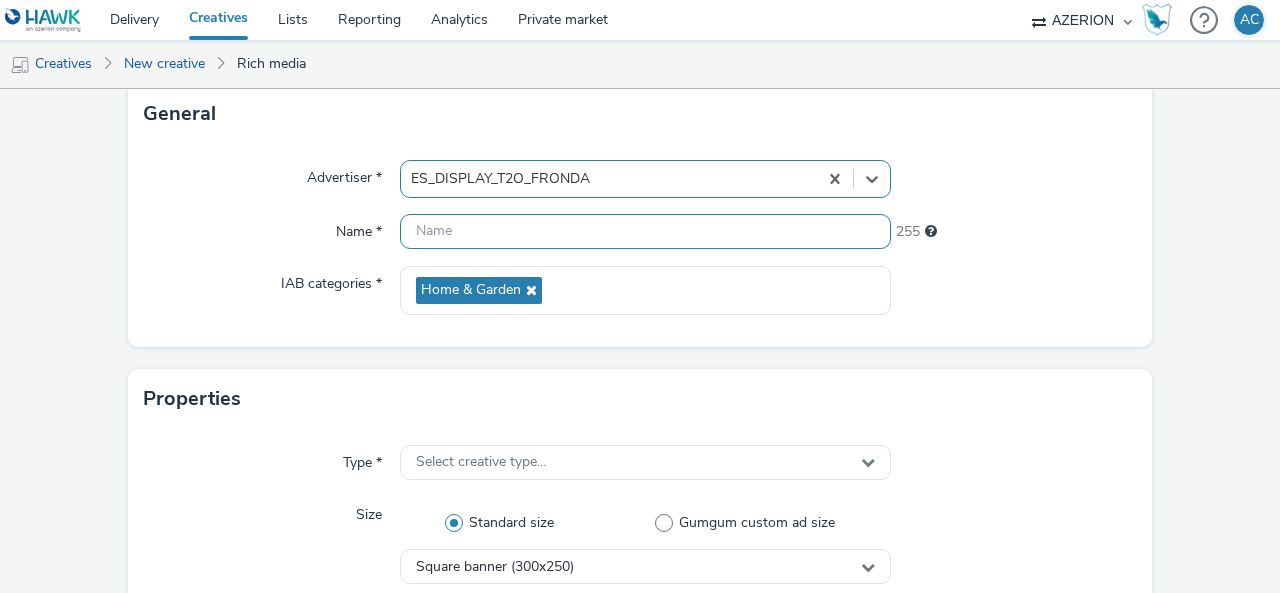 click at bounding box center [645, 231] 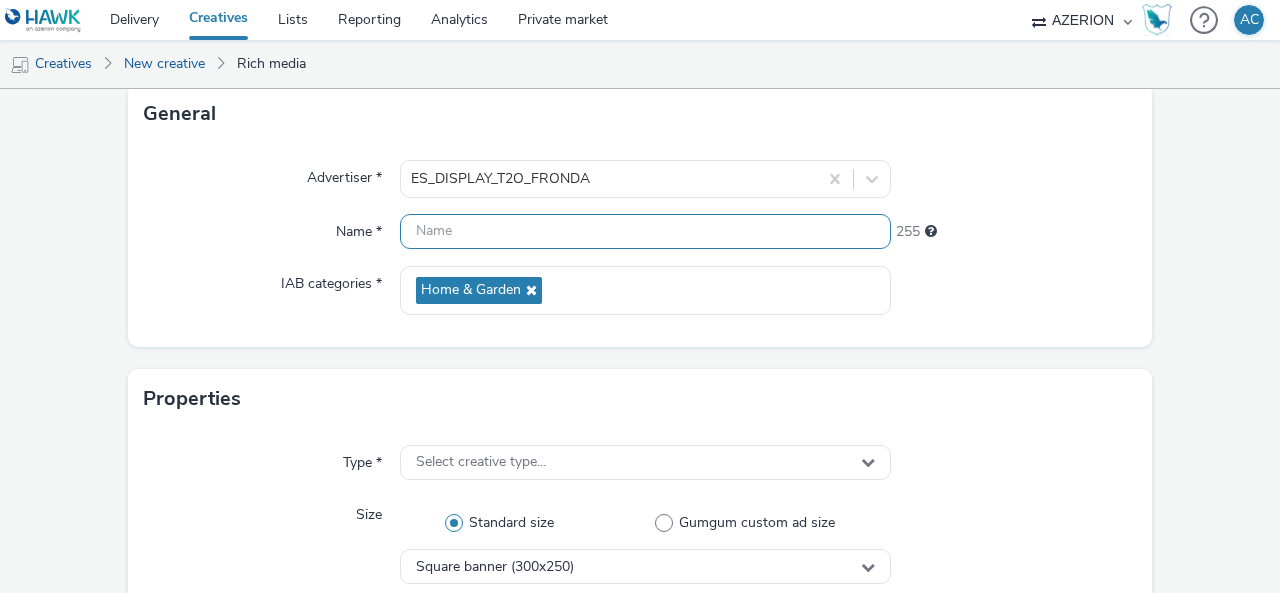 paste on "0725_FONDA_300X250_TTM" 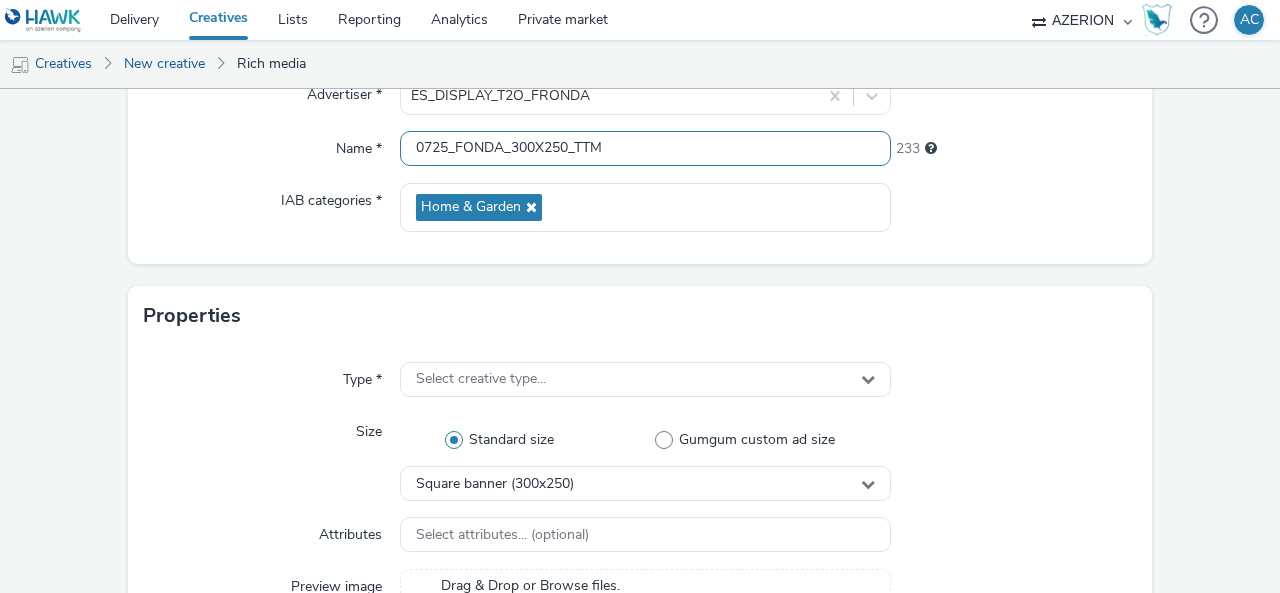 scroll, scrollTop: 327, scrollLeft: 0, axis: vertical 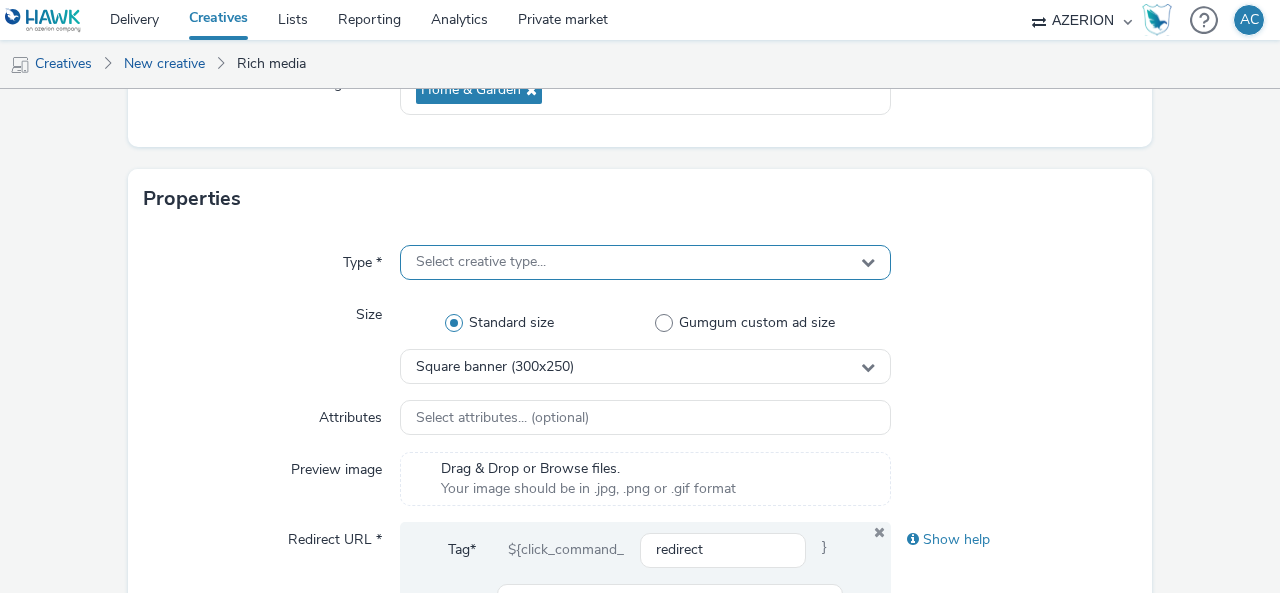 type on "0725_FONDA_300X250_TTM" 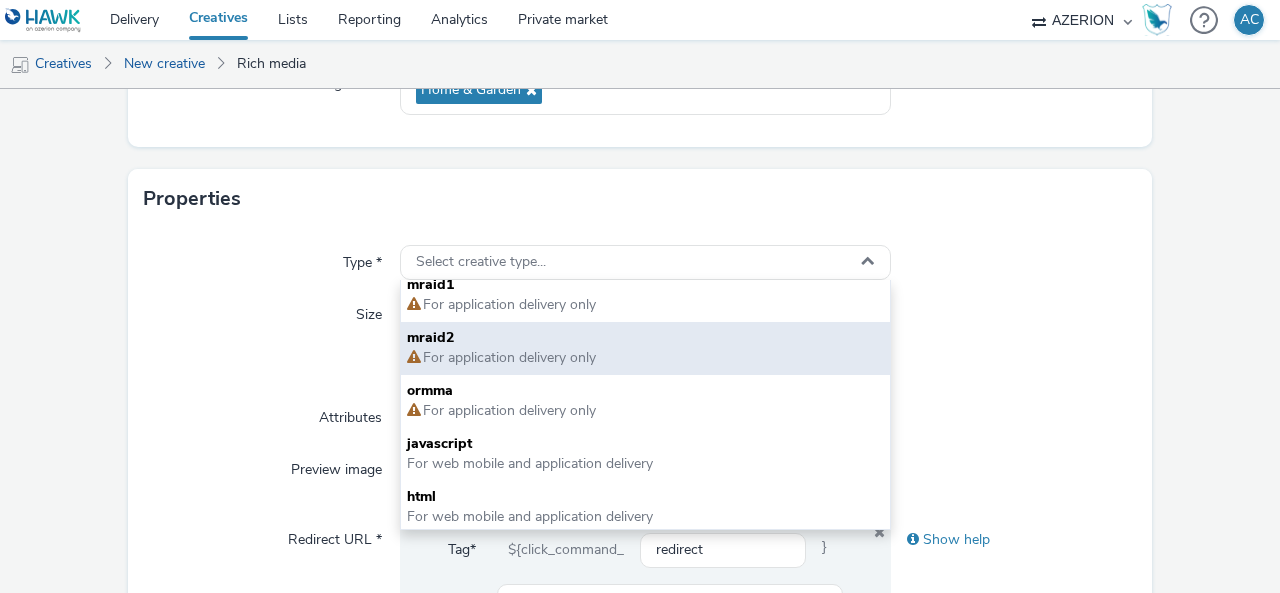 scroll, scrollTop: 14, scrollLeft: 0, axis: vertical 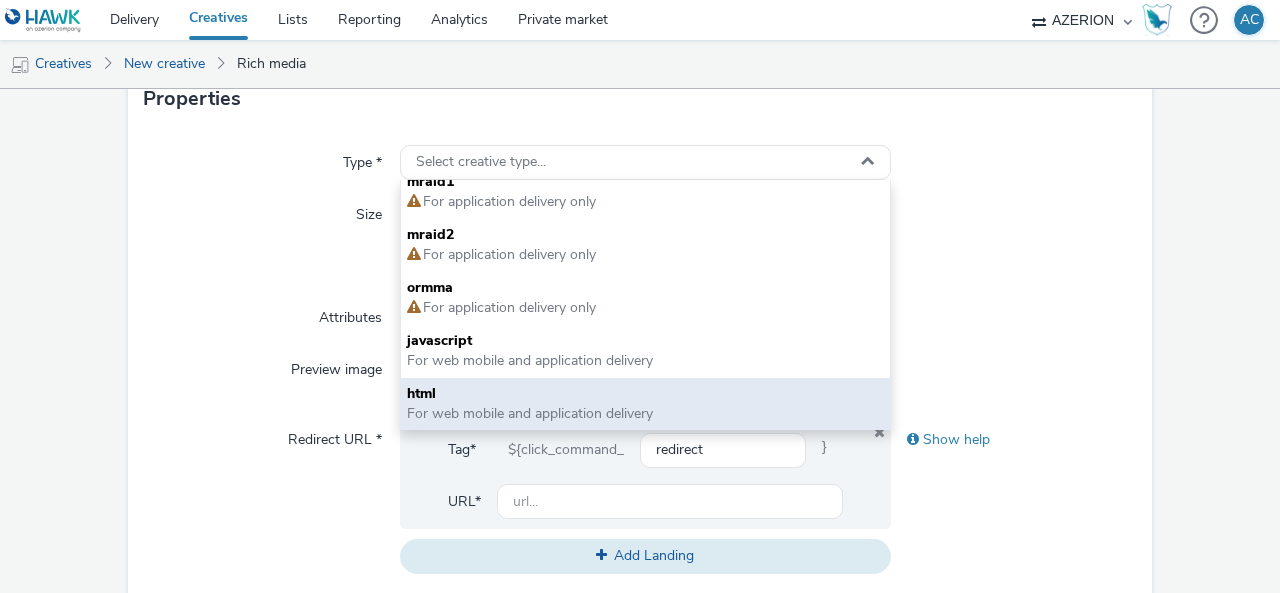 click on "For web mobile and application delivery" at bounding box center (530, 413) 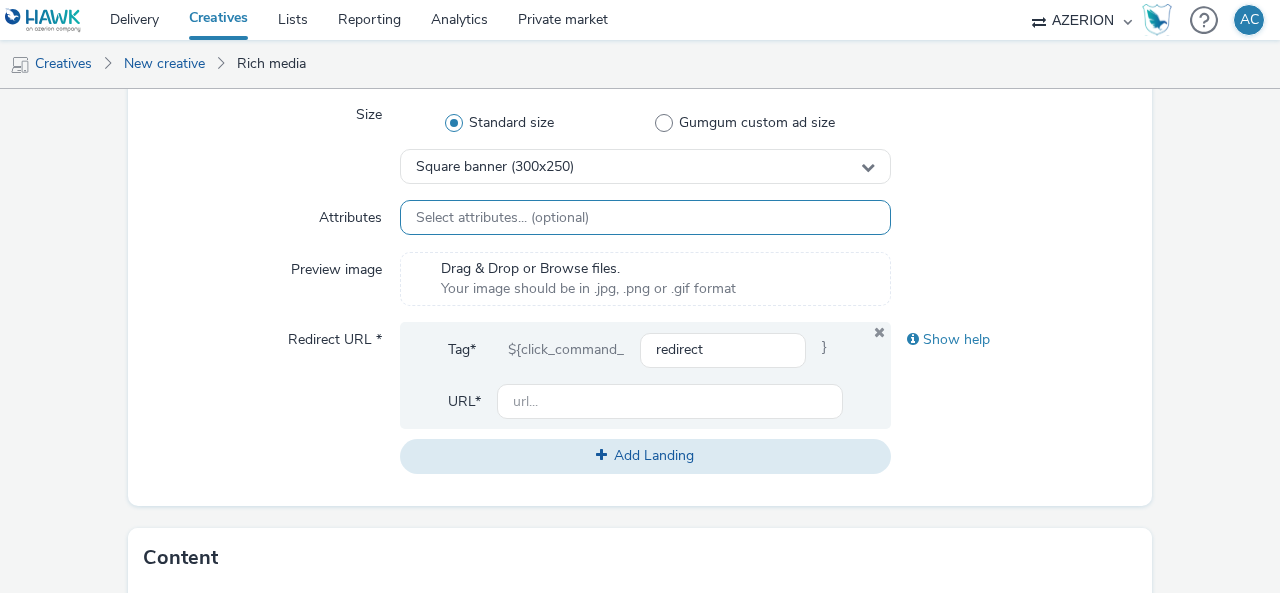 scroll, scrollTop: 427, scrollLeft: 0, axis: vertical 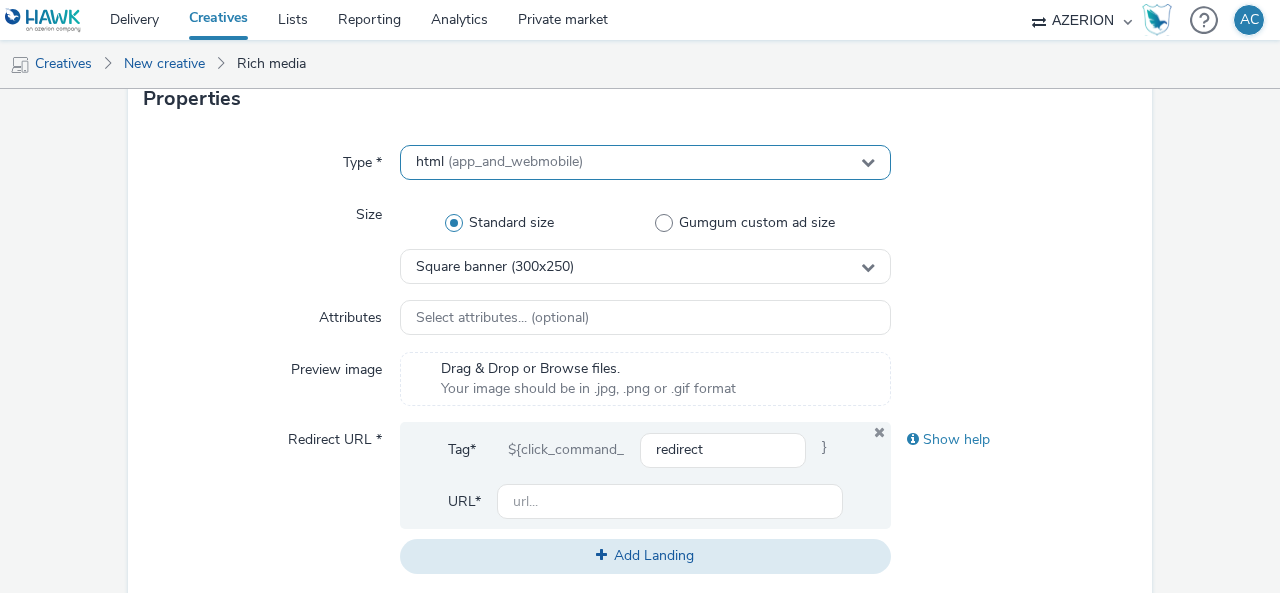 click on "(app_and_webmobile)" at bounding box center [515, 161] 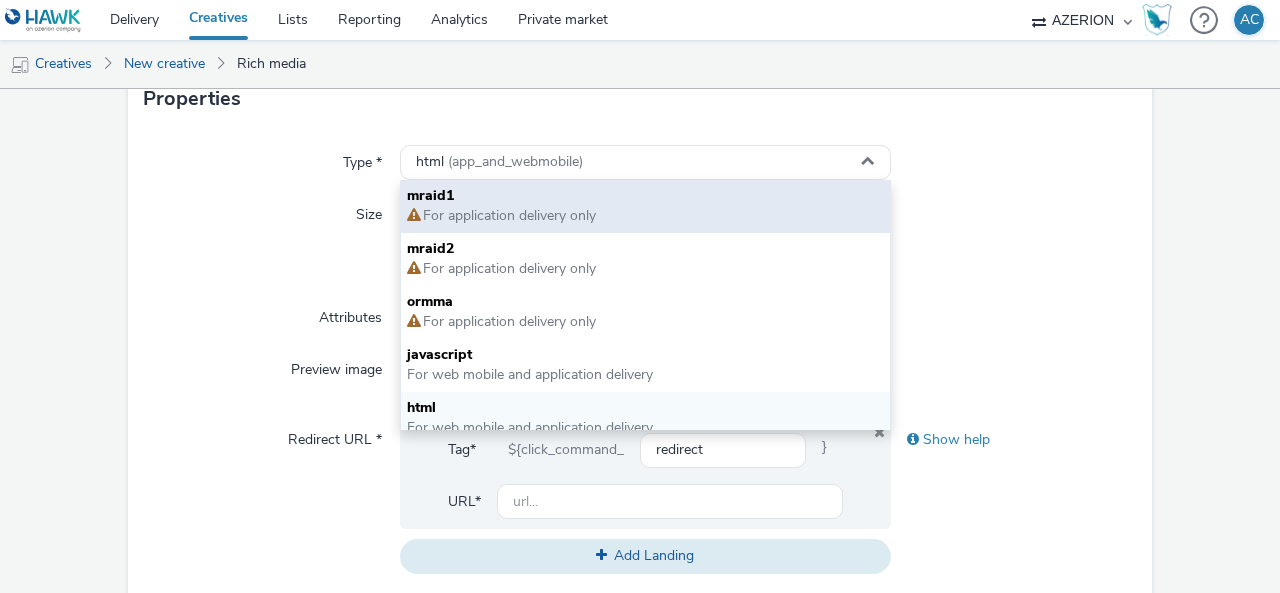scroll, scrollTop: 14, scrollLeft: 0, axis: vertical 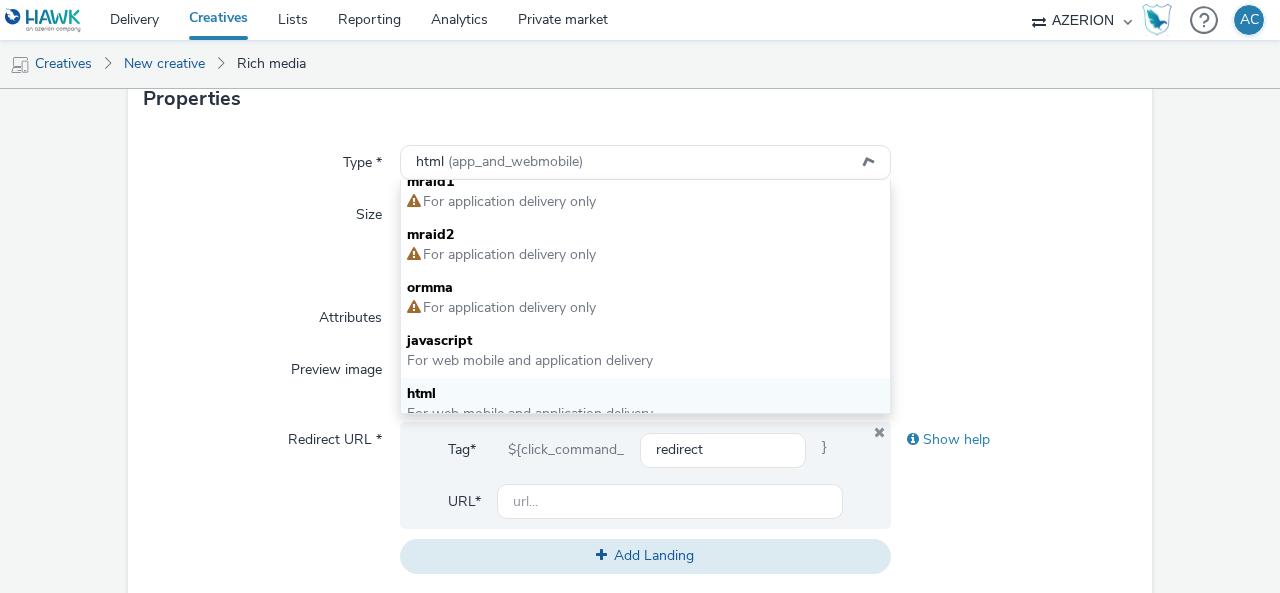 click at bounding box center [1014, 318] 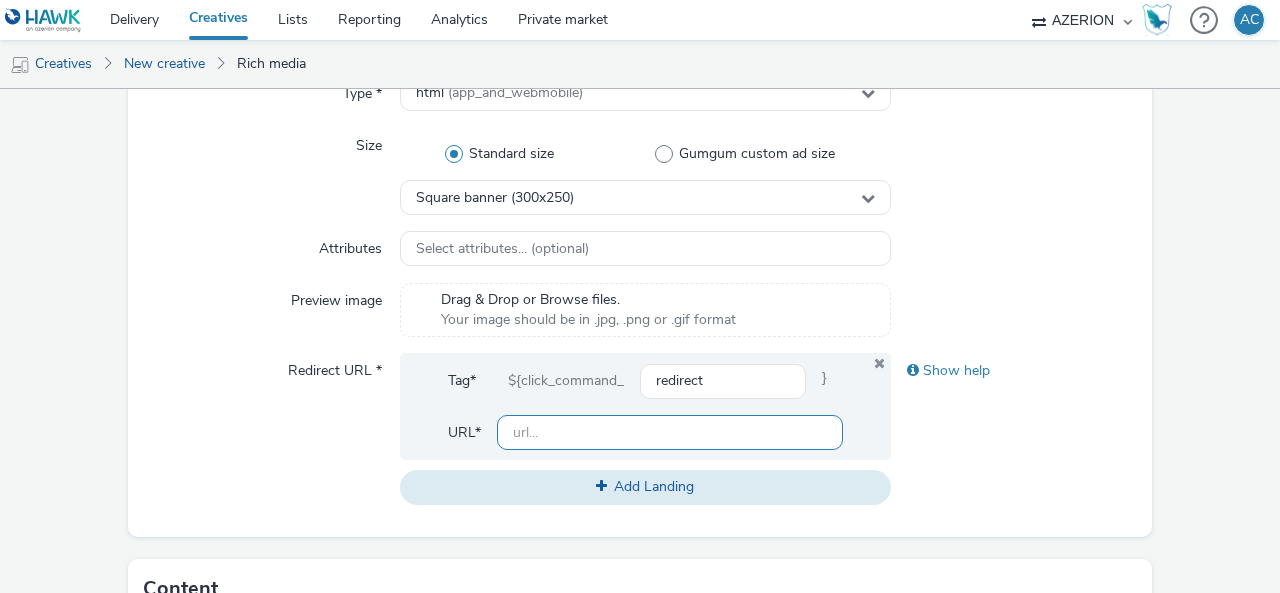 scroll, scrollTop: 527, scrollLeft: 0, axis: vertical 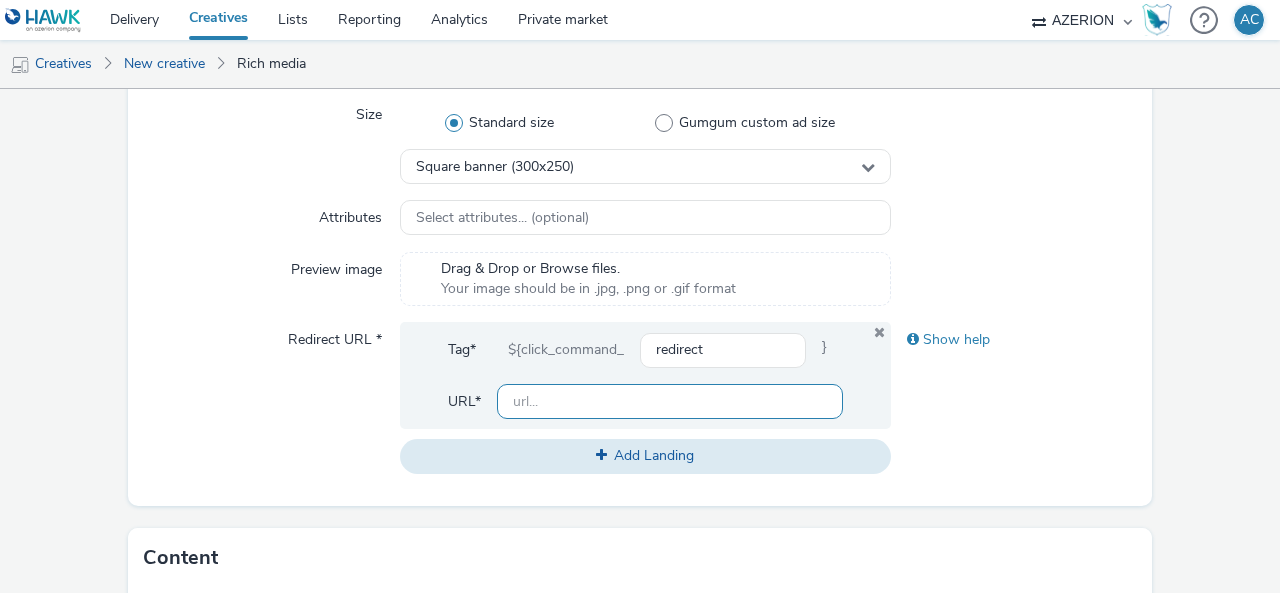 click at bounding box center (670, 401) 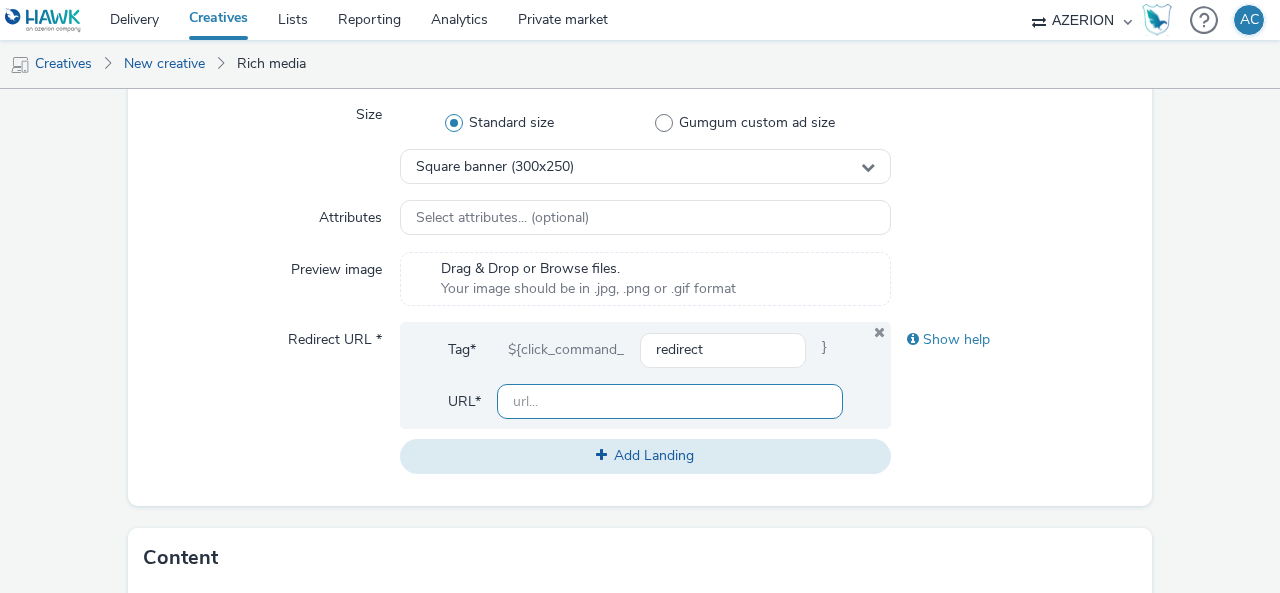 paste on "<div class="celtra-ad-v3">     <!-- eas.JHtIQVdLX0NSRUFUSVZFX0lEfQ%3D%3D = raw ${HAWK_CREATIVE_ID} -->     <!-- externalCreativeId                   = raw ${HAWK_CREATIVE_ID} -->     <!-- externalPlacementId                  = raw ${HAWK_LINE_ID} -->     <!-- externalSiteId                       = raw ${HAWK_SITE_OR_APP_ID} -->     <!-- externalSiteName                     = raw ${HAWK_SITE_OR_APP_NAME} -->     <!-- externalSupplierId                   = raw ${HAWK_PUBLISHER_ID} -->     <!-- externalSupplierName                 = raw ${HAWK_SSP_NAME} -->     <!-- externalCampaignId                   = raw ${HAWK_CAMPAIGN_ID} -->     <!-- externalBundleId                     = raw ${HAWK_BUNDLE_ID} -->     <!-- gpsLat                               = raw ${HAWK_LATITUDE} -->     <!-- gpsLng                               = raw ${HAWK_LONGITUDE} -->     <img src="data:image/png,celtra" style="display: none" onerror="         (function(img) {             var params = {'accountId':'1f27a591','clickUrl':'${click_..." 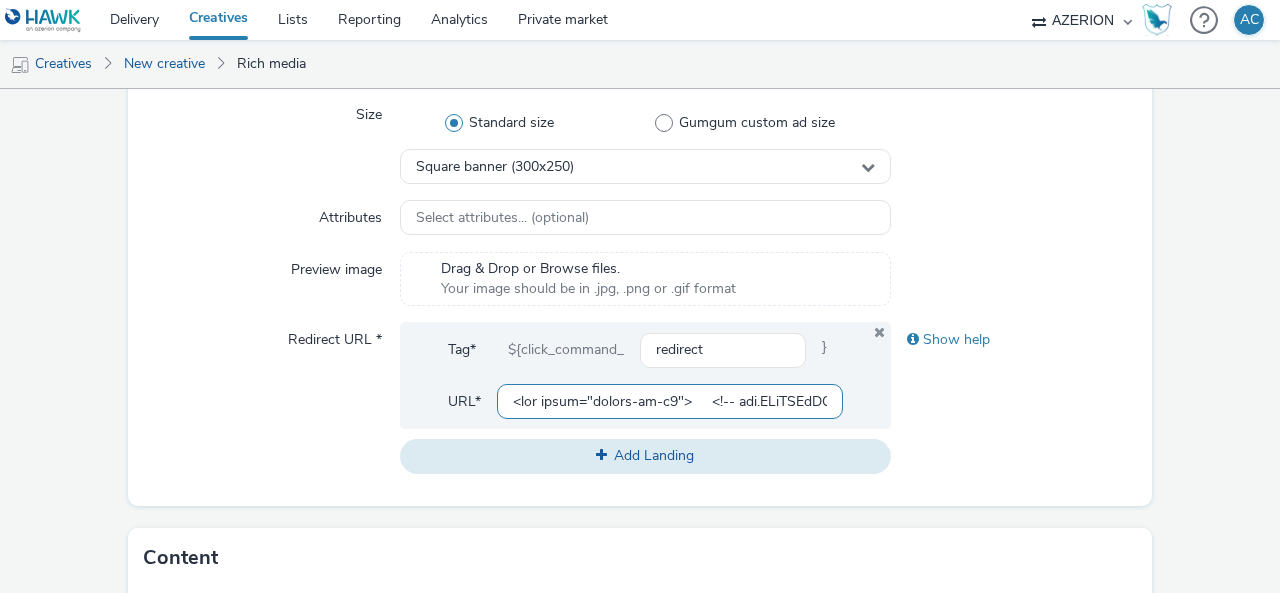 scroll, scrollTop: 0, scrollLeft: 15998, axis: horizontal 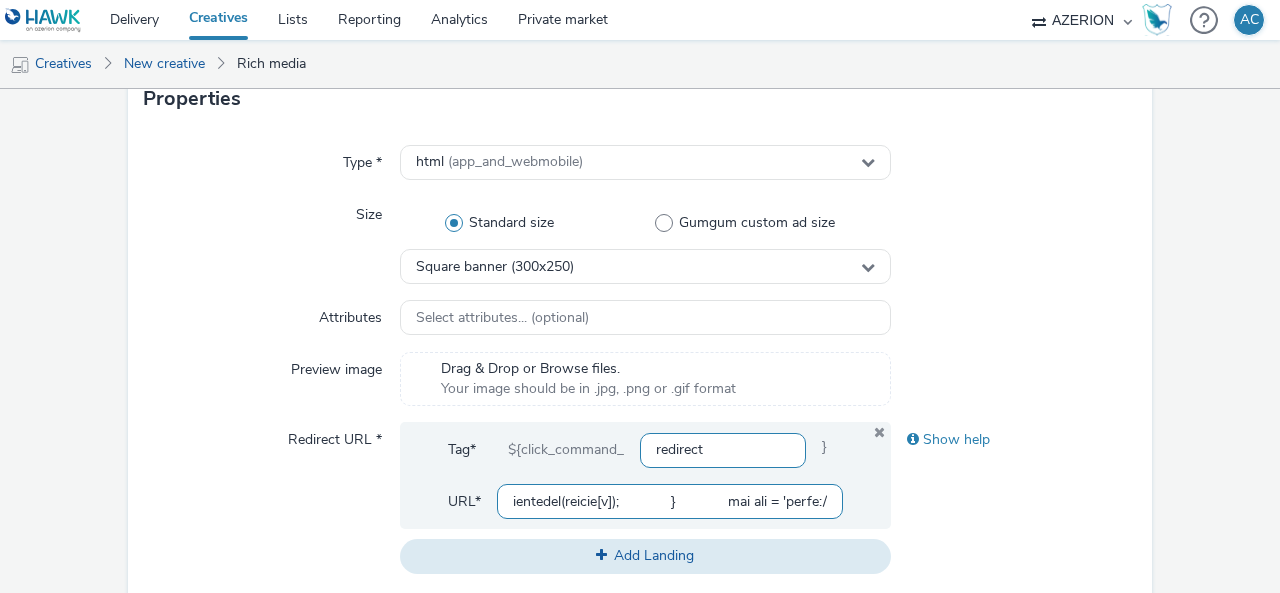 type on "<div class="celtra-ad-v3">     <!-- eas.JHtIQVdLX0NSRUFUSVZFX0lEfQ%3D%3D = raw ${HAWK_CREATIVE_ID} -->     <!-- externalCreativeId                   = raw ${HAWK_CREATIVE_ID} -->     <!-- externalPlacementId                  = raw ${HAWK_LINE_ID} -->     <!-- externalSiteId                       = raw ${HAWK_SITE_OR_APP_ID} -->     <!-- externalSiteName                     = raw ${HAWK_SITE_OR_APP_NAME} -->     <!-- externalSupplierId                   = raw ${HAWK_PUBLISHER_ID} -->     <!-- externalSupplierName                 = raw ${HAWK_SSP_NAME} -->     <!-- externalCampaignId                   = raw ${HAWK_CAMPAIGN_ID} -->     <!-- externalBundleId                     = raw ${HAWK_BUNDLE_ID} -->     <!-- gpsLat                               = raw ${HAWK_LATITUDE} -->     <!-- gpsLng                               = raw ${HAWK_LONGITUDE} -->     <img src="data:image/png,celtra" style="display: none" onerror="         (function(img) {             var params = {'accountId':'1f27a591','clickUrl':'${click_..." 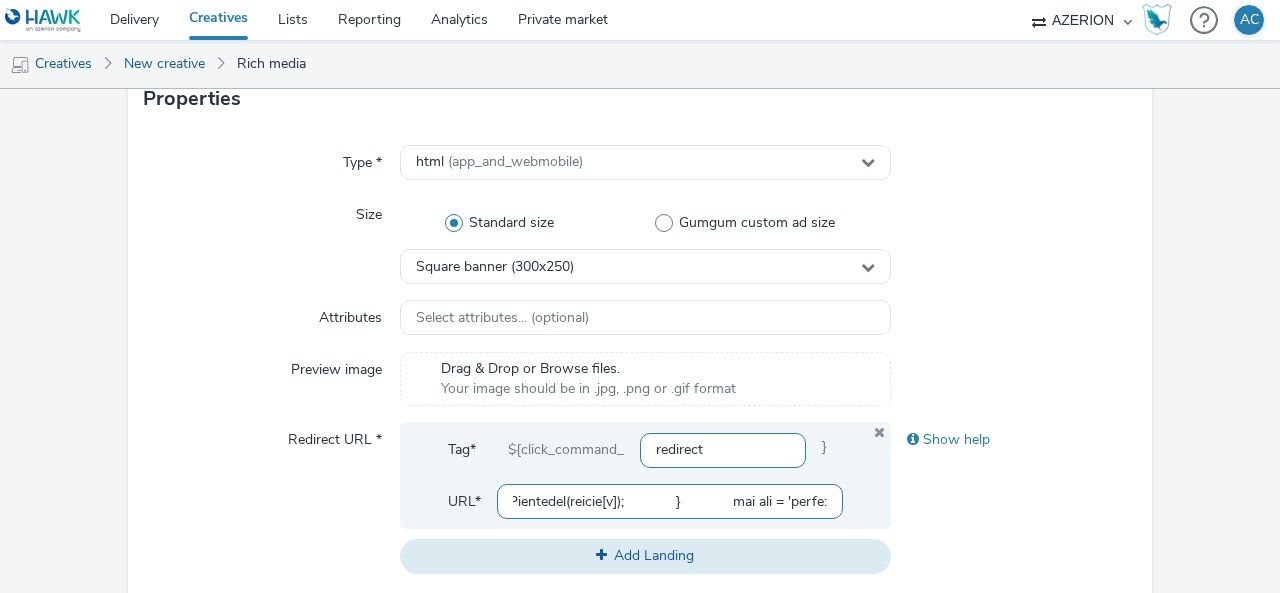 scroll, scrollTop: 0, scrollLeft: 15106, axis: horizontal 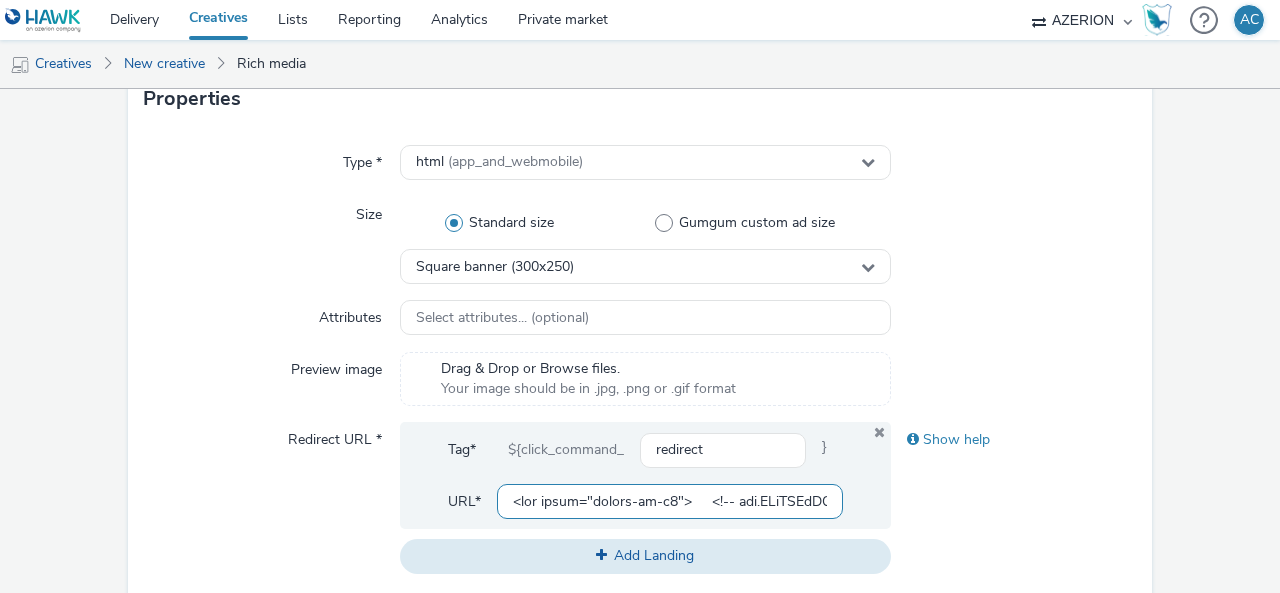 drag, startPoint x: 816, startPoint y: 497, endPoint x: 0, endPoint y: 316, distance: 835.8331 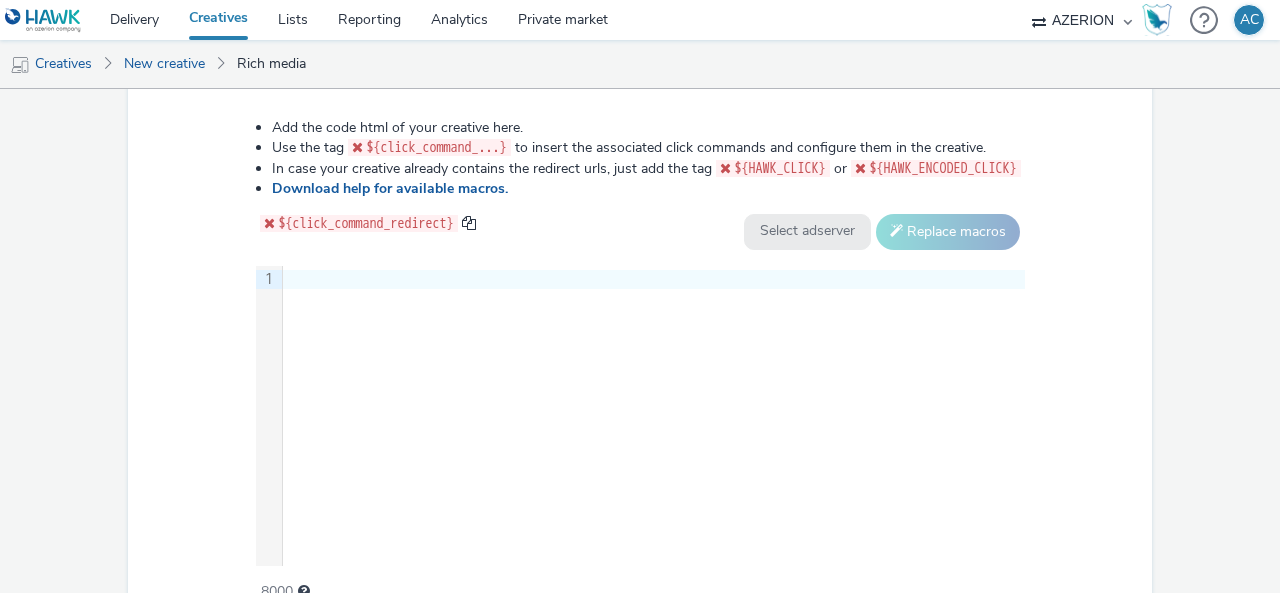 scroll, scrollTop: 1047, scrollLeft: 0, axis: vertical 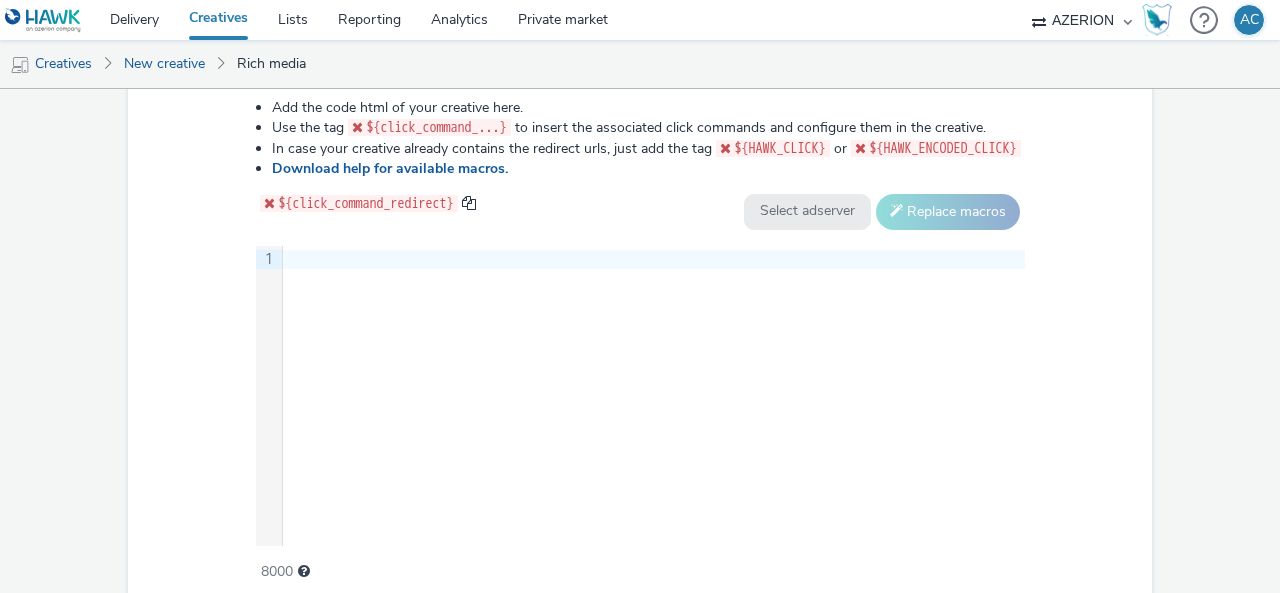 click on "9 1 ›" at bounding box center [640, 396] 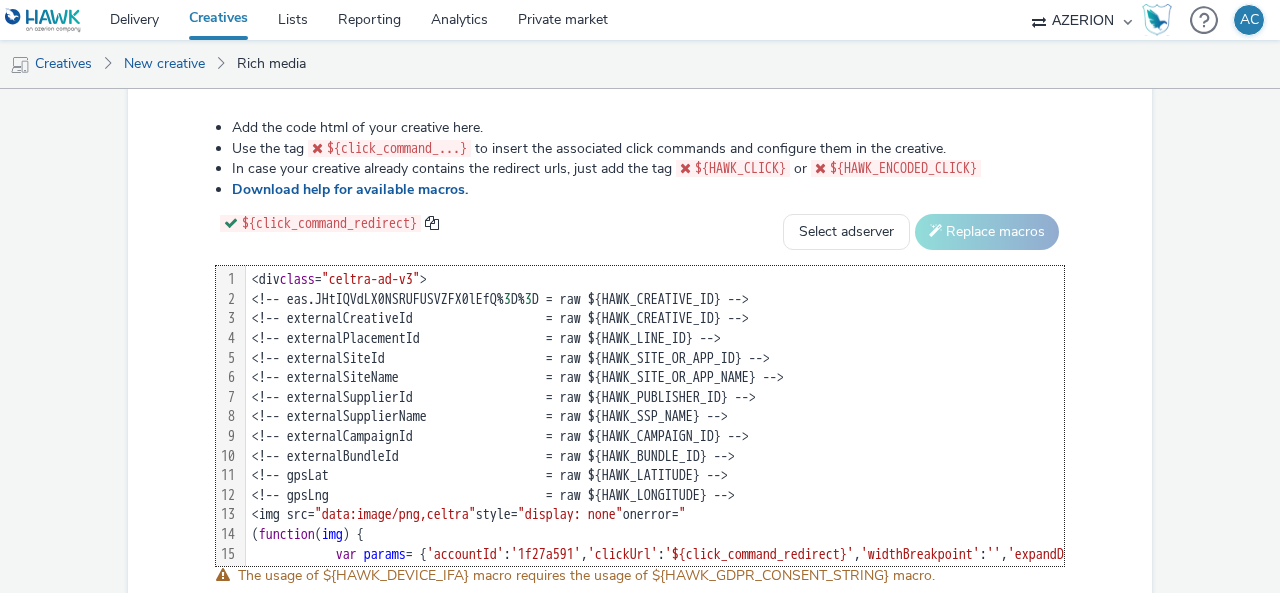 scroll, scrollTop: 329, scrollLeft: 0, axis: vertical 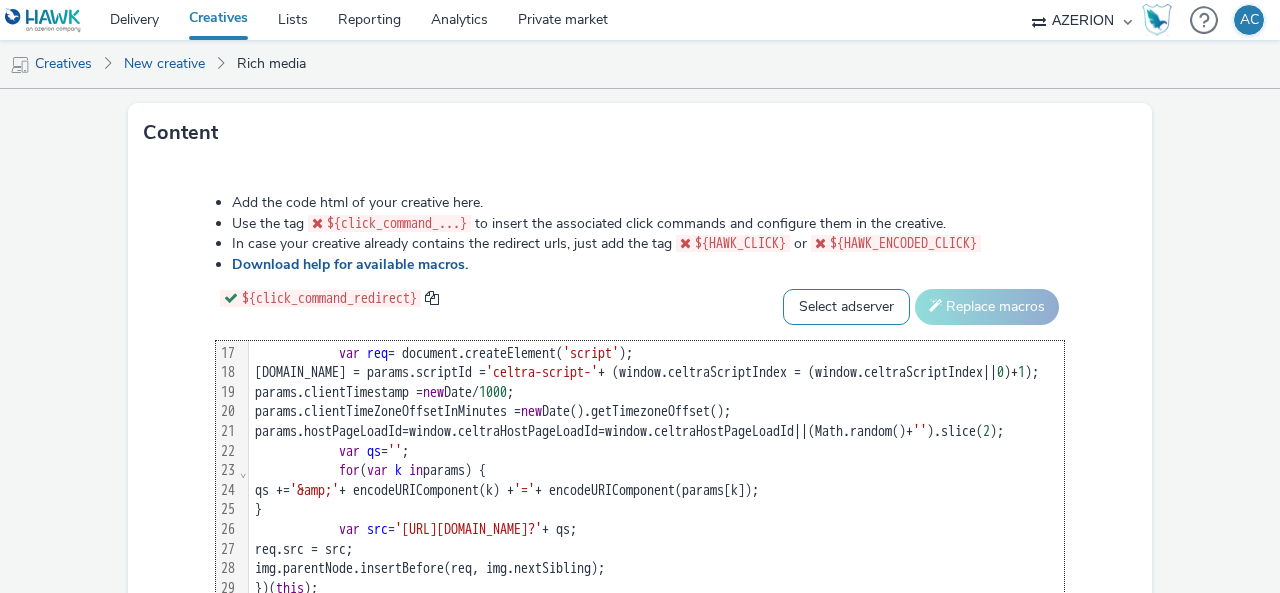 click on "Select adserver Sizmek DCM Adform Sting" at bounding box center (846, 307) 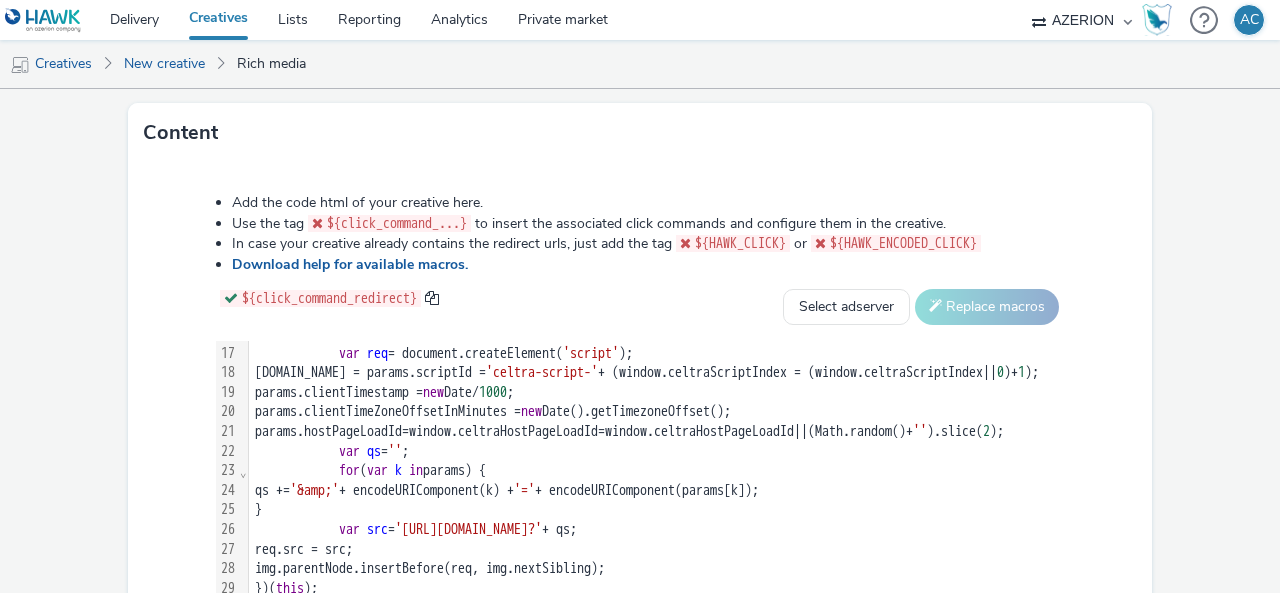 click on "Download help for available macros." at bounding box center (648, 265) 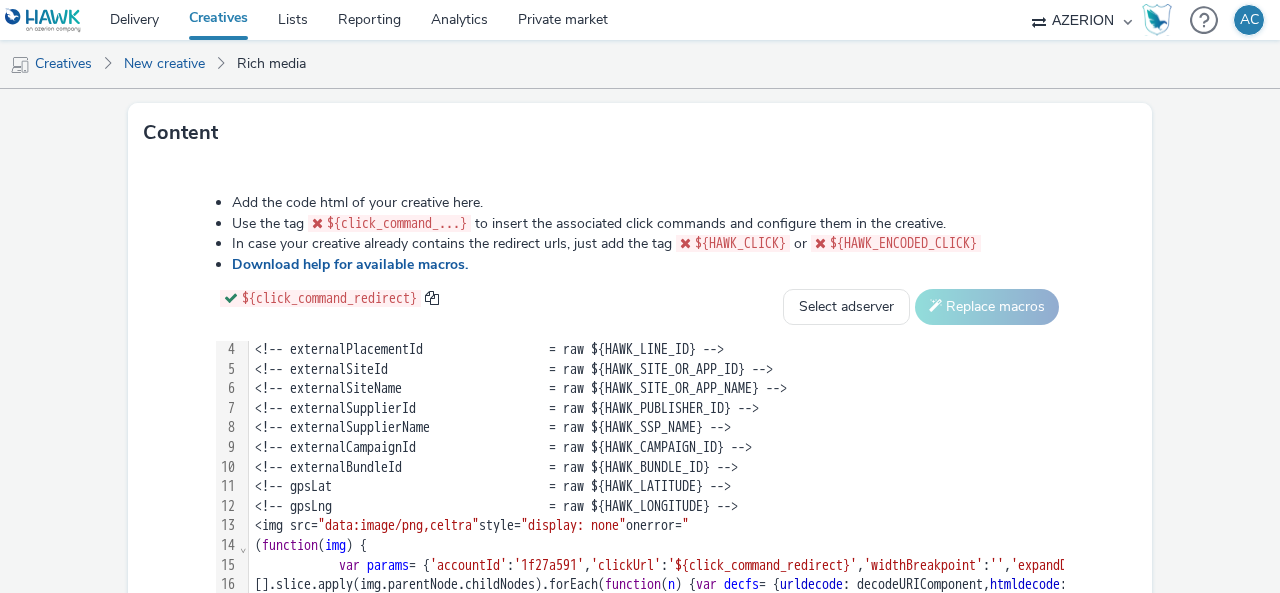 scroll, scrollTop: 0, scrollLeft: 0, axis: both 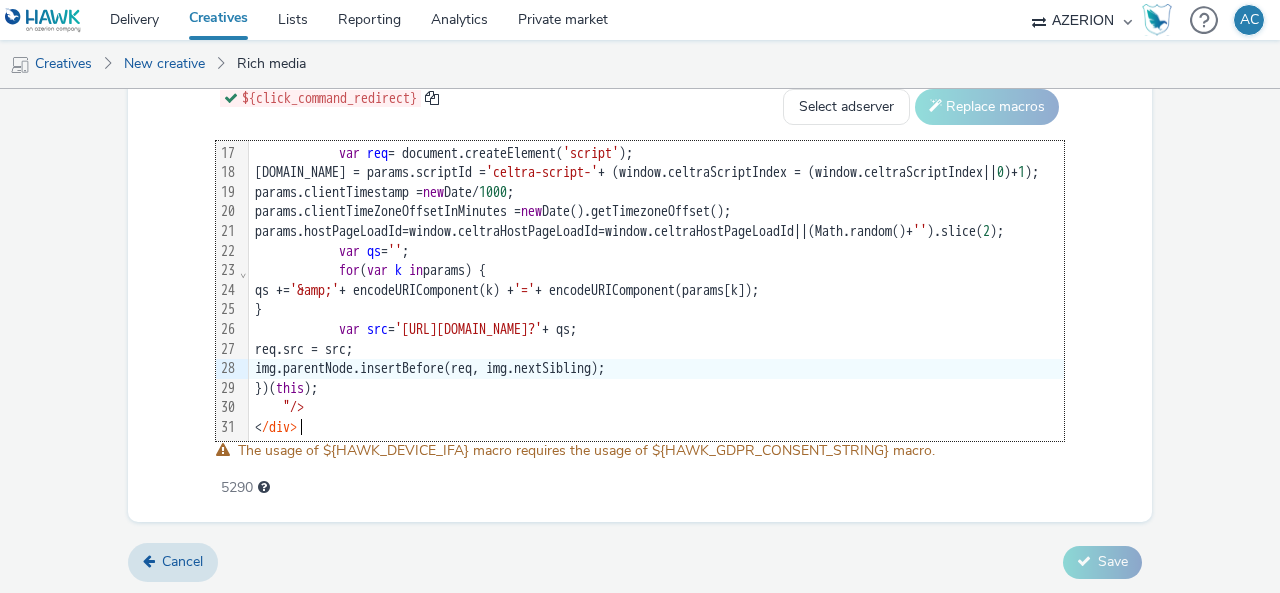 click on "New creative General Advertiser * ES_DISPLAY_T2O_FRONDA Name * 0725_FONDA_300X250_TTM 233 IAB categories * Home & Garden Properties Type * html   (app_and_webmobile) Size Standard size Gumgum custom ad size Square banner (300x250) Attributes Select attributes... (optional) Preview image Drag & Drop or Browse files. Your image should be in .jpg, .png or .gif format Redirect URL * Tag* ${click_command_ redirect } URL* This field is required Add Landing   Show help Content Add the code html of your creative here. Use the tag ${click_command_...} to insert the associated click commands and configure them in the creative. In case your creative already contains the redirect urls, just add the tag ${HAWK_CLICK} or ${HAWK_ENCODED_CLICK} Download help for available macros. ${click_command_redirect} Select adserver Sizmek DCM Adform Sting   Replace macros 99 1 2 3 4 5 6 7 8 9 10 11 12 13 14 15 16 17 18 19 20 21 22 23 24 25 26 27 28 29 30 31 › ⌄ ⌄ <div  class = "celtra-ad-v3" > 3 D% 3     <img src=  style= " (" at bounding box center [640, -244] 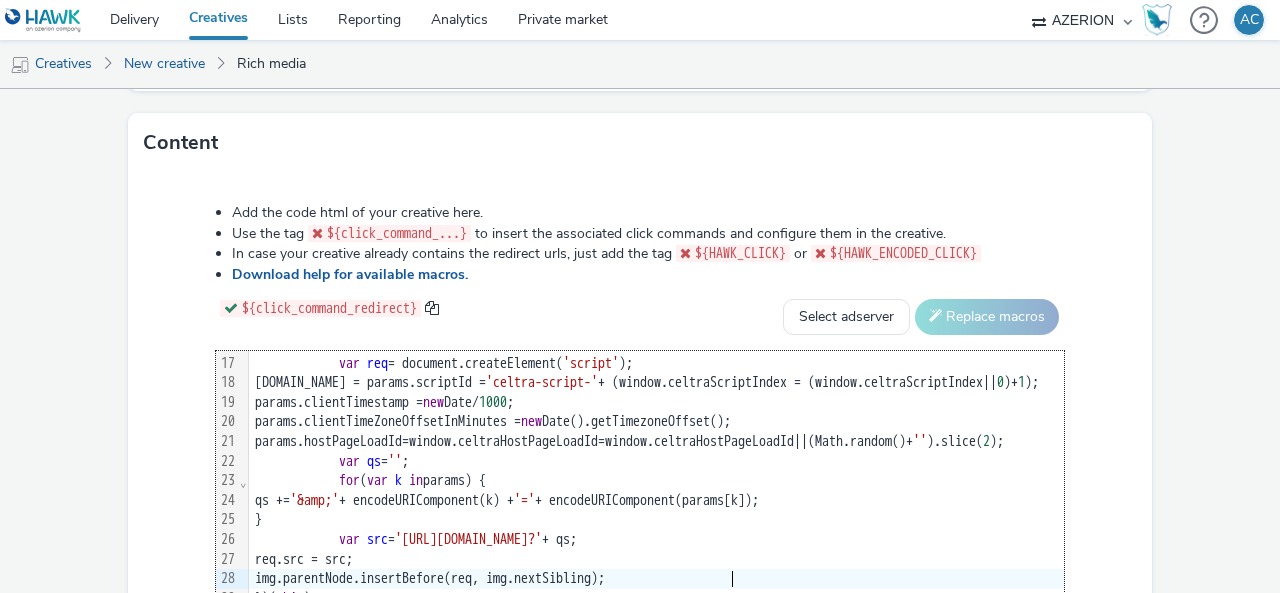 scroll, scrollTop: 872, scrollLeft: 0, axis: vertical 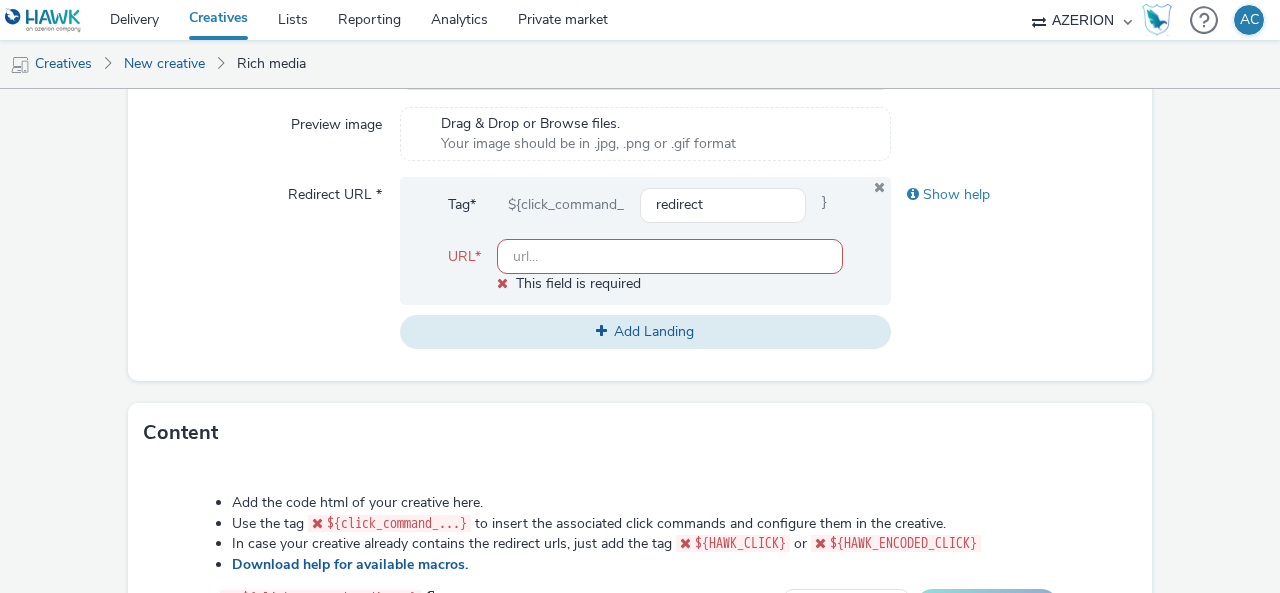 click at bounding box center [670, 256] 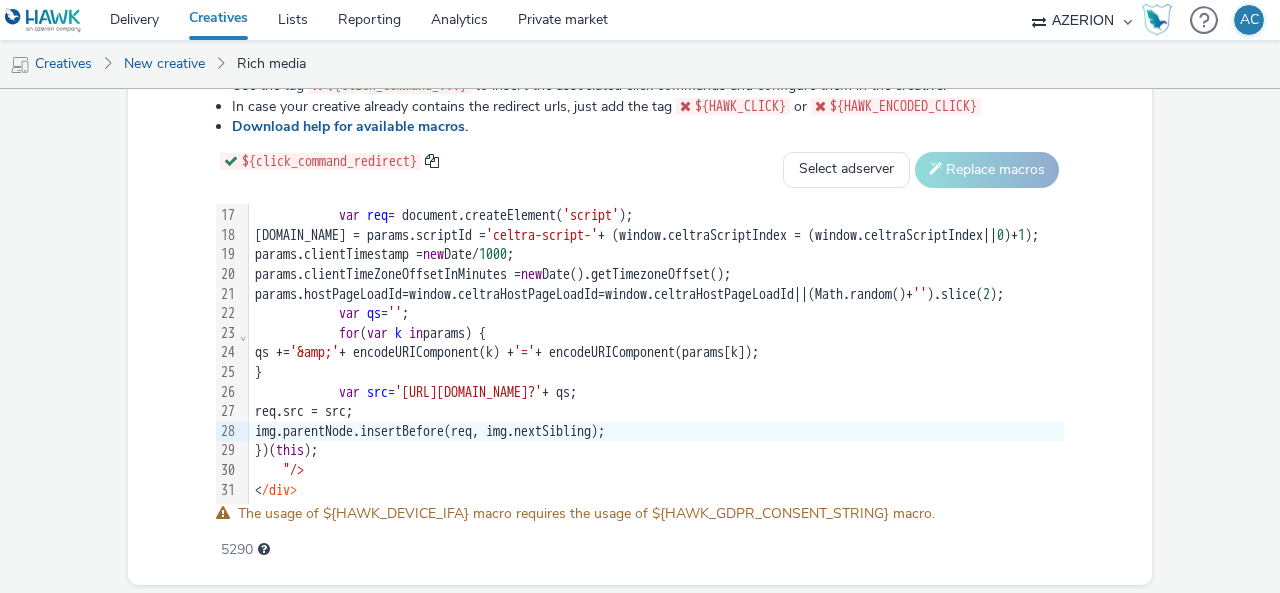 scroll, scrollTop: 1152, scrollLeft: 0, axis: vertical 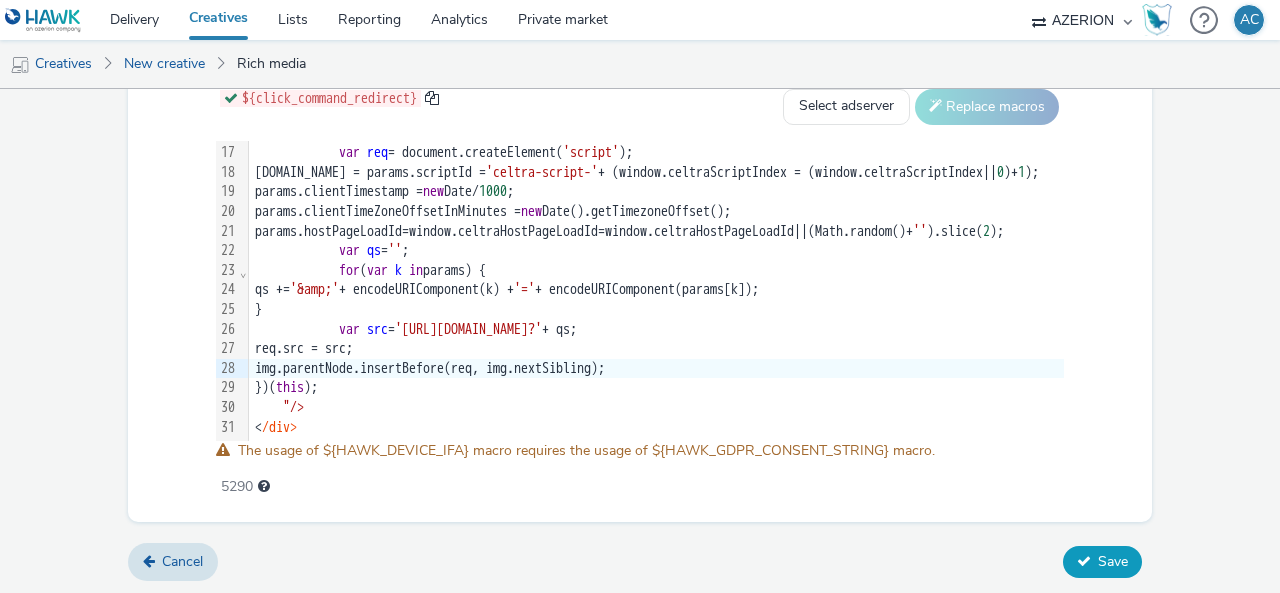 type on "[URL][DOMAIN_NAME][PERSON_NAME]" 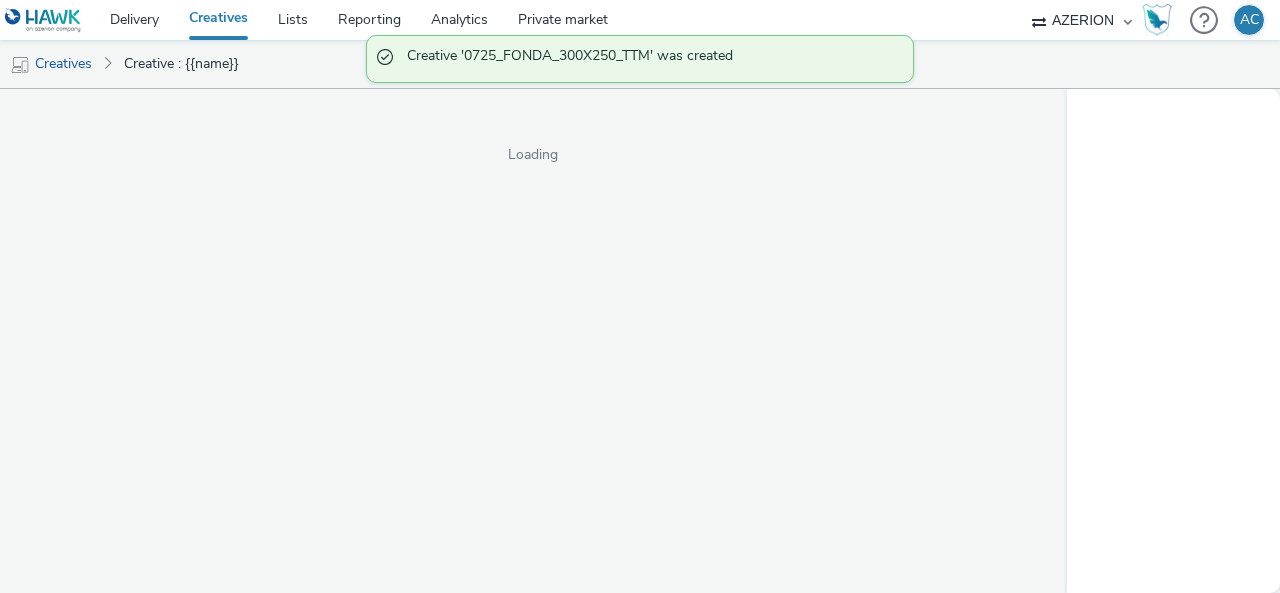 scroll, scrollTop: 0, scrollLeft: 0, axis: both 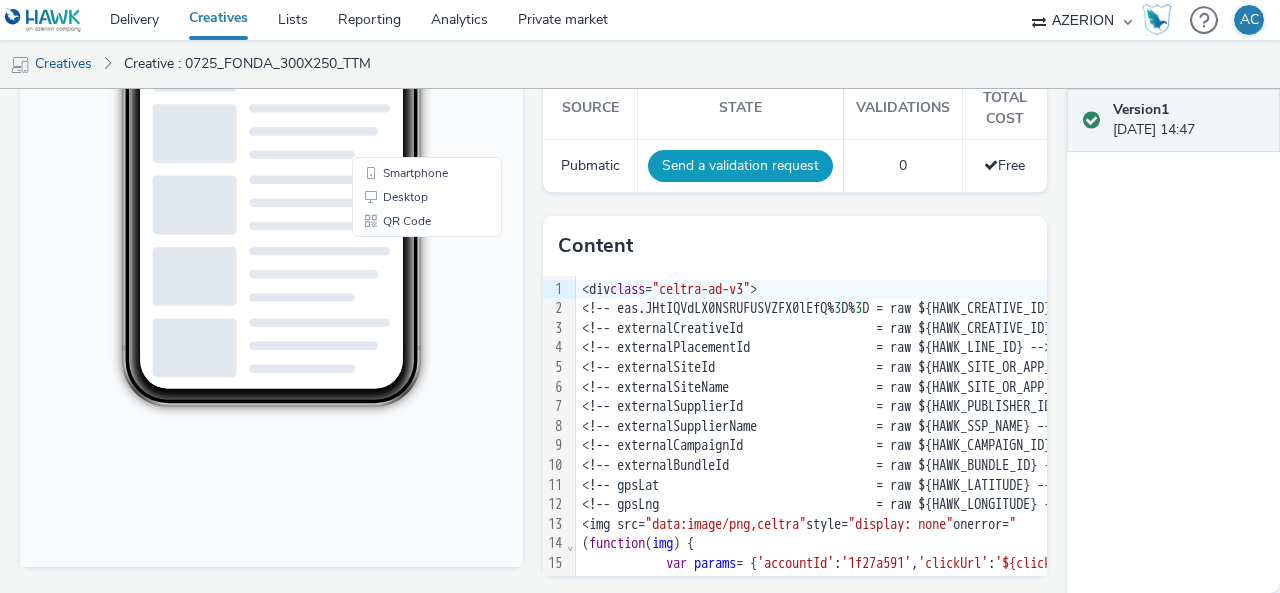 click on "Send a validation request" at bounding box center (740, 166) 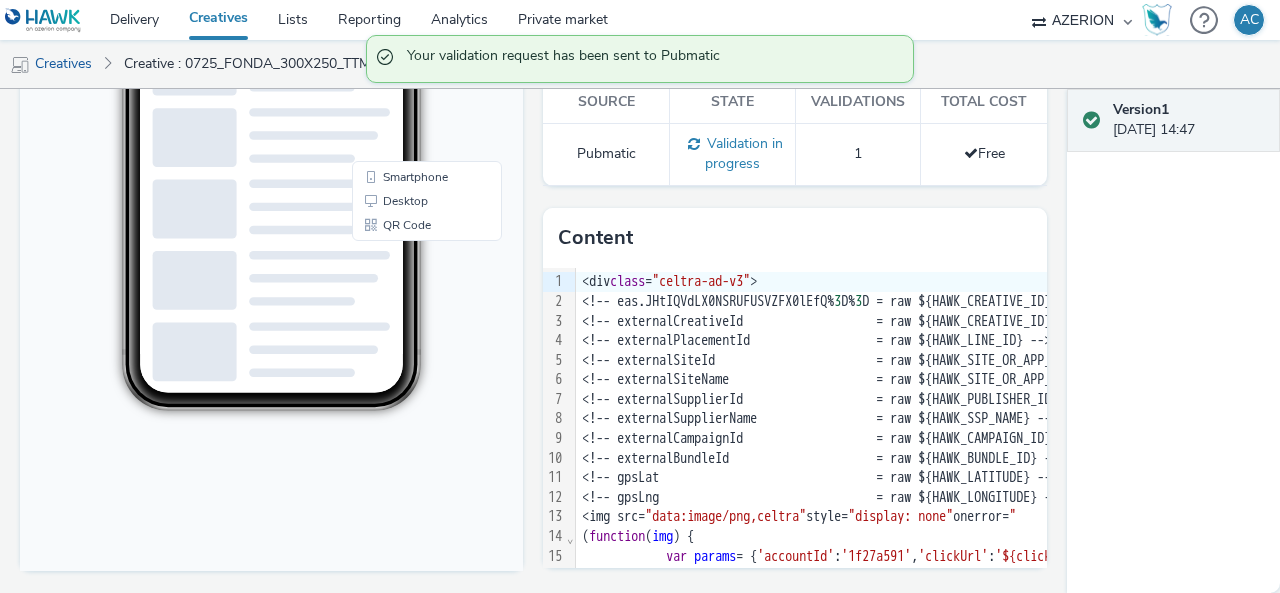 scroll, scrollTop: 485, scrollLeft: 0, axis: vertical 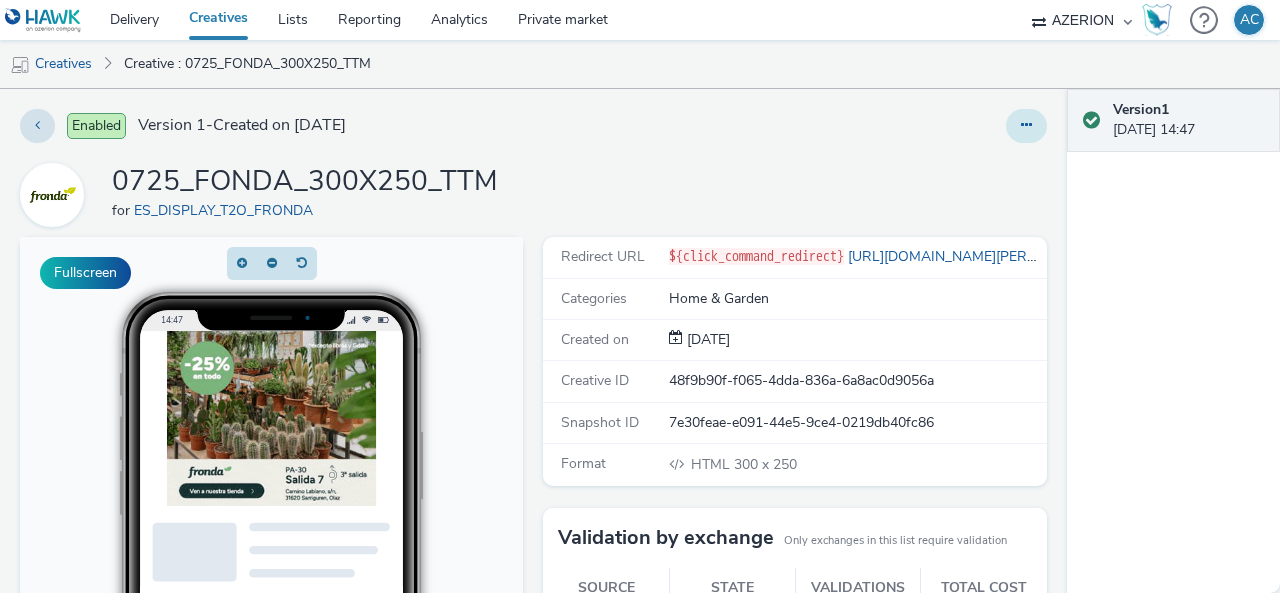 click at bounding box center [1026, 125] 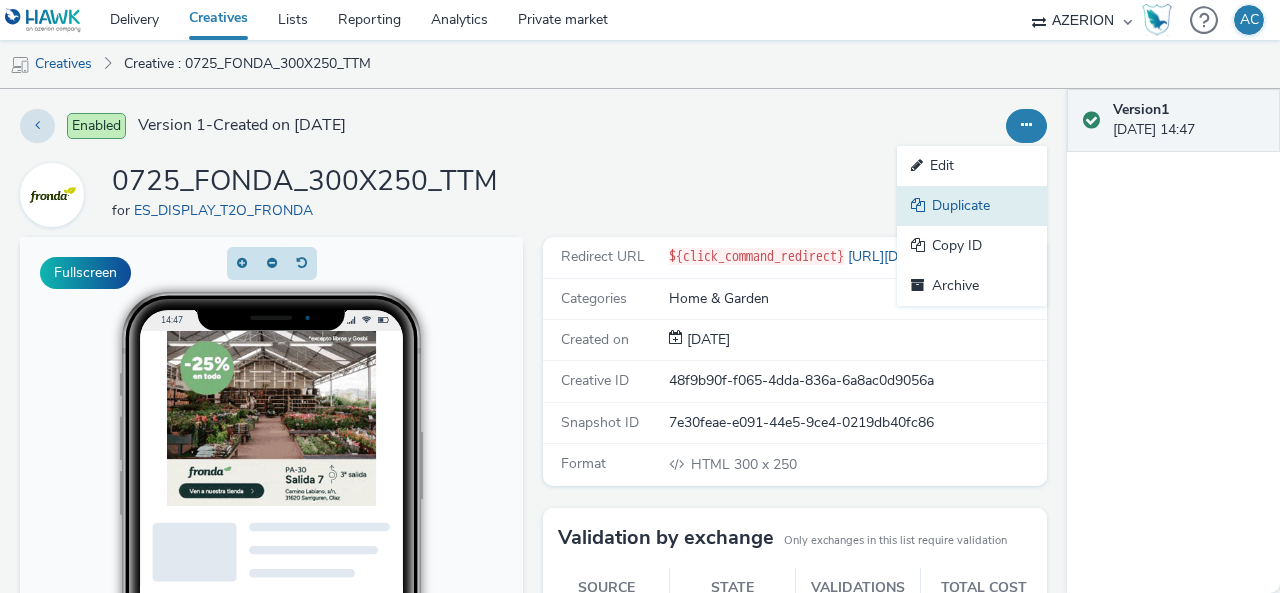 click on "Duplicate" at bounding box center [972, 206] 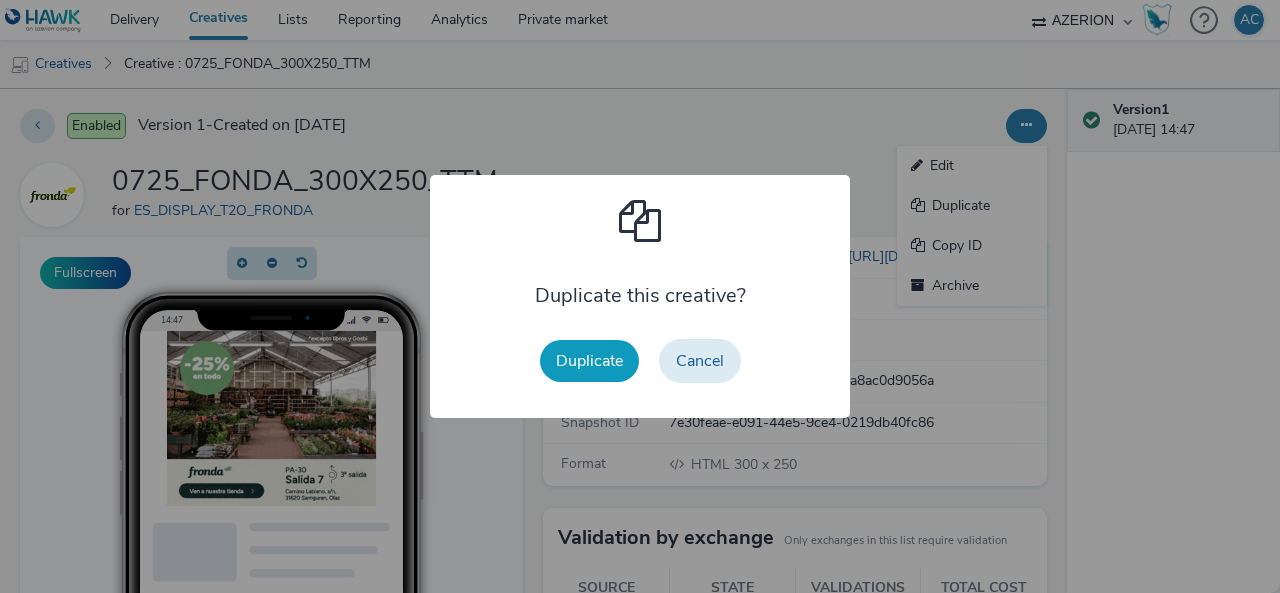 click on "Duplicate" at bounding box center [589, 361] 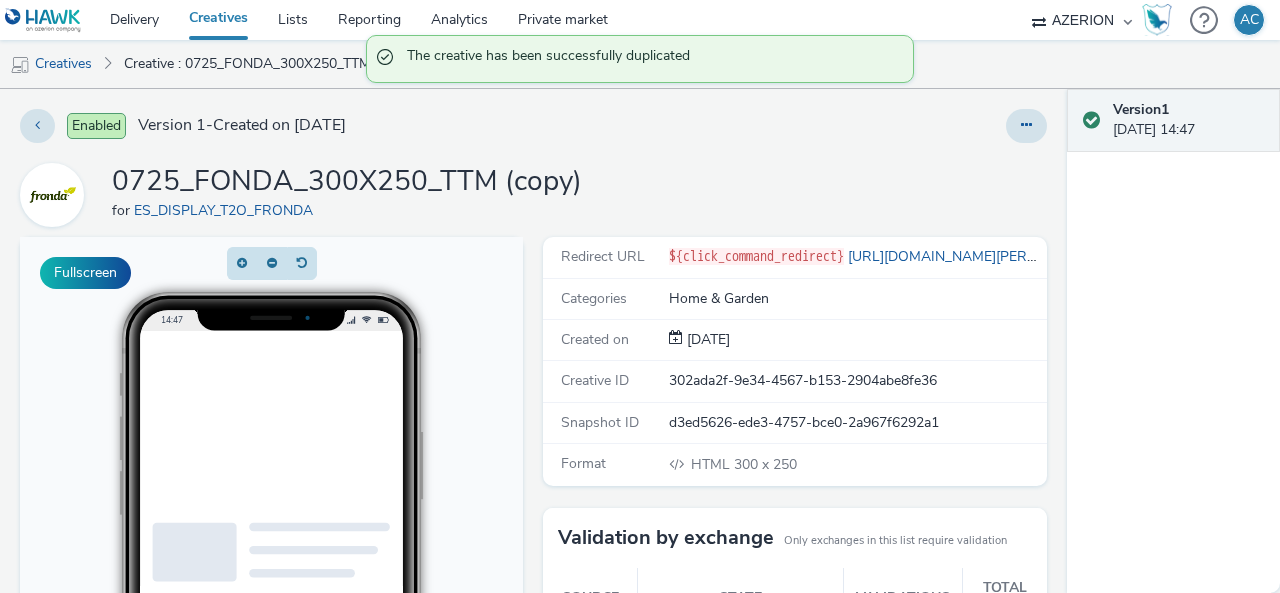 scroll, scrollTop: 0, scrollLeft: 0, axis: both 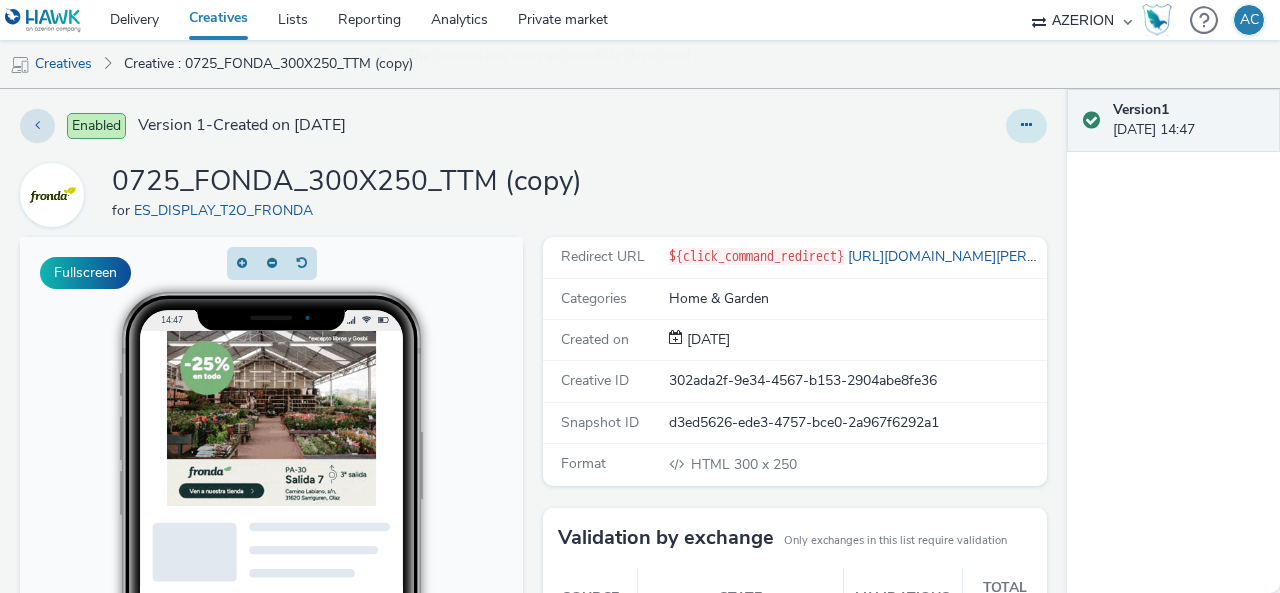 click at bounding box center (1026, 125) 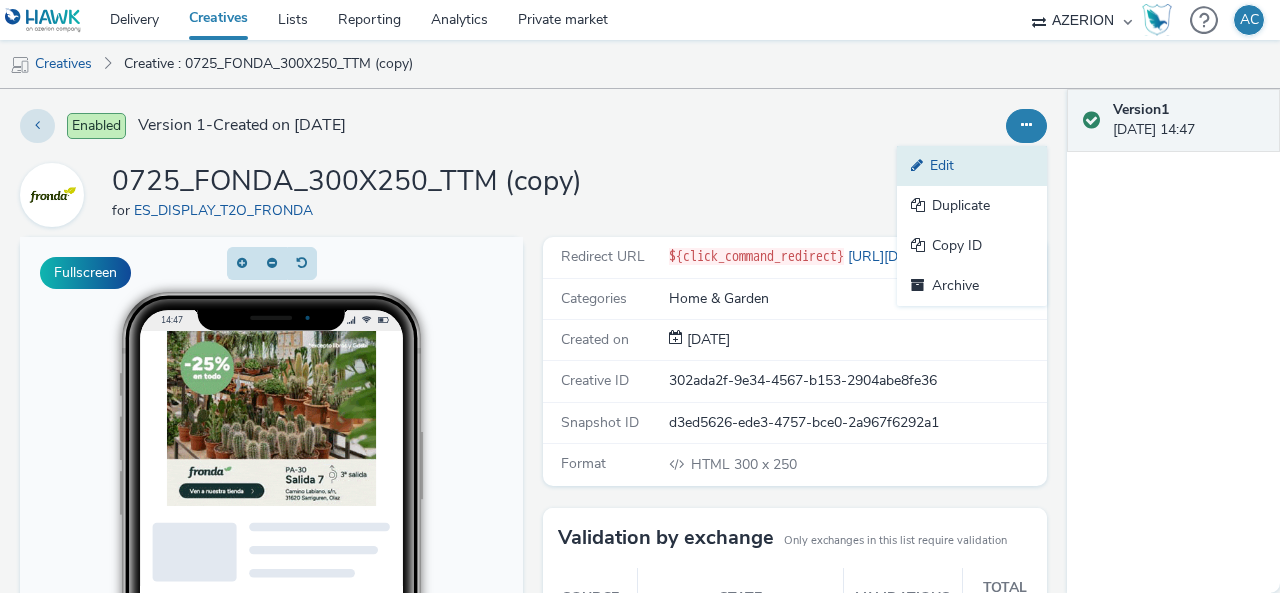 click on "Edit" at bounding box center (972, 166) 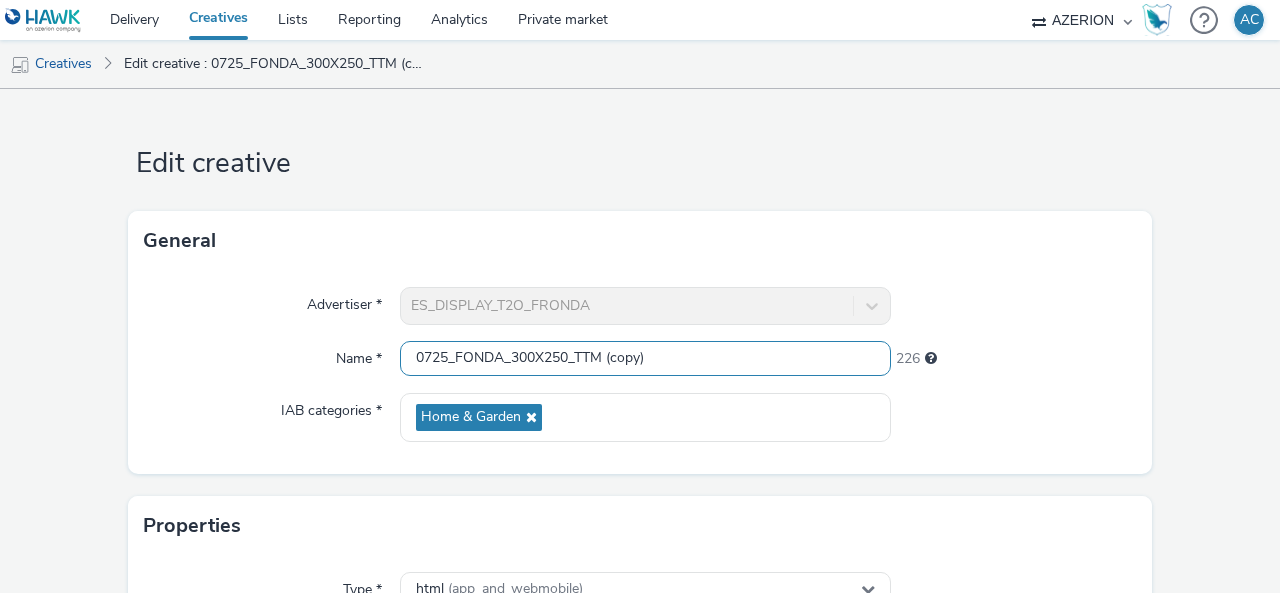 drag, startPoint x: 605, startPoint y: 353, endPoint x: 764, endPoint y: 360, distance: 159.154 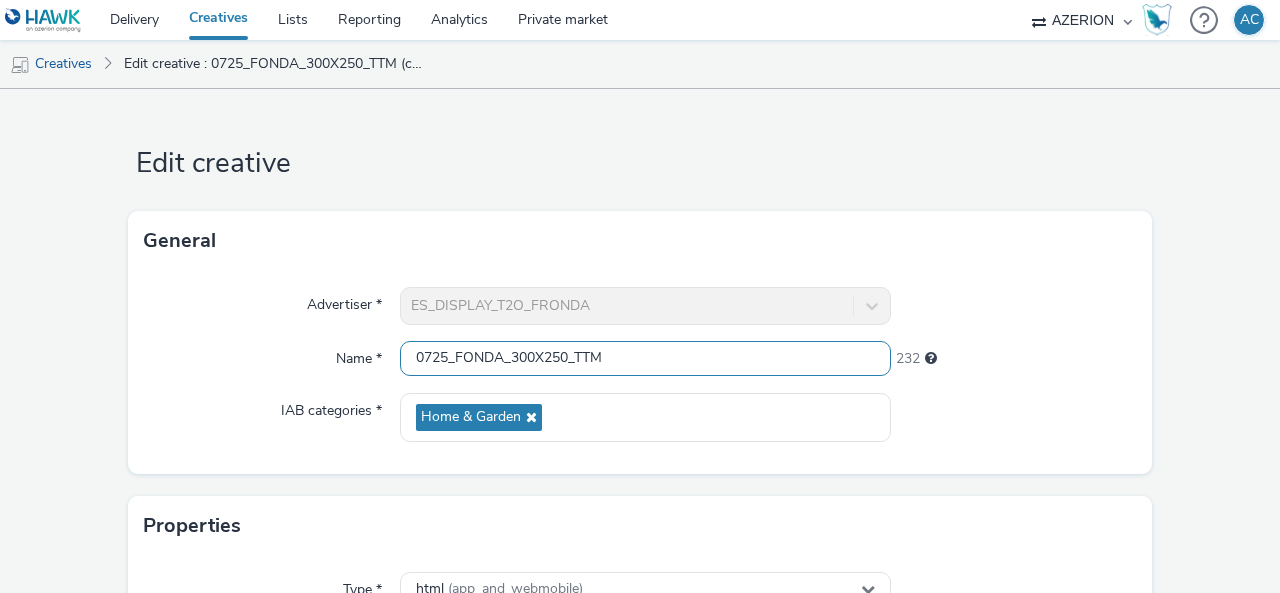 click on "0725_FONDA_300X250_TTM" at bounding box center (645, 358) 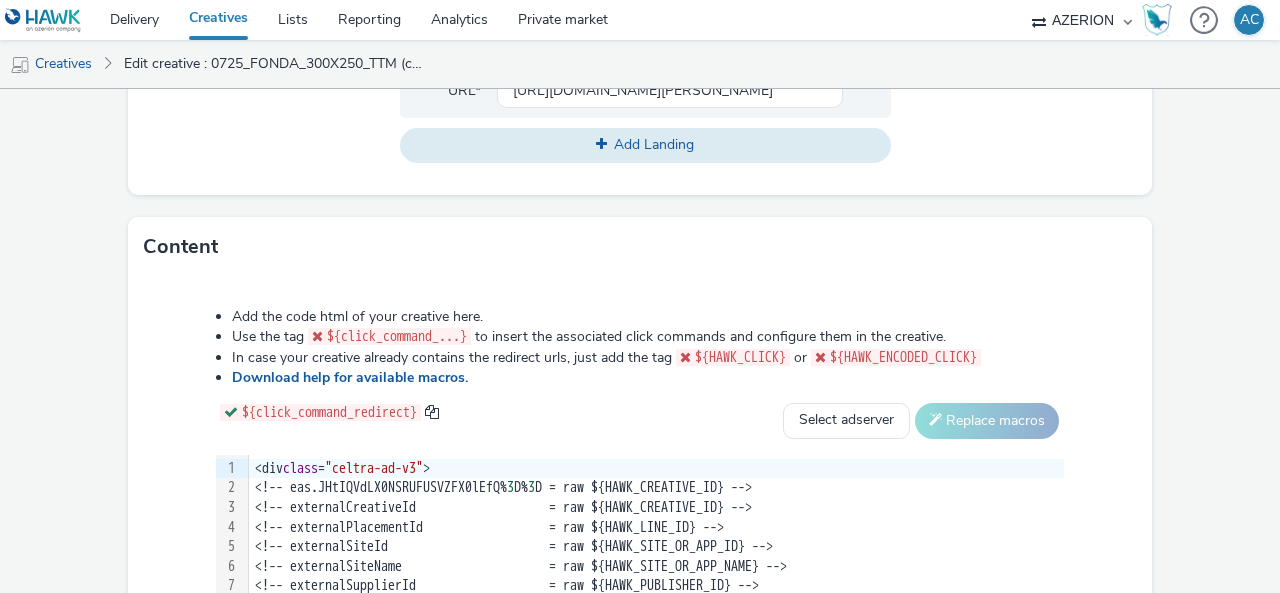 scroll, scrollTop: 1000, scrollLeft: 0, axis: vertical 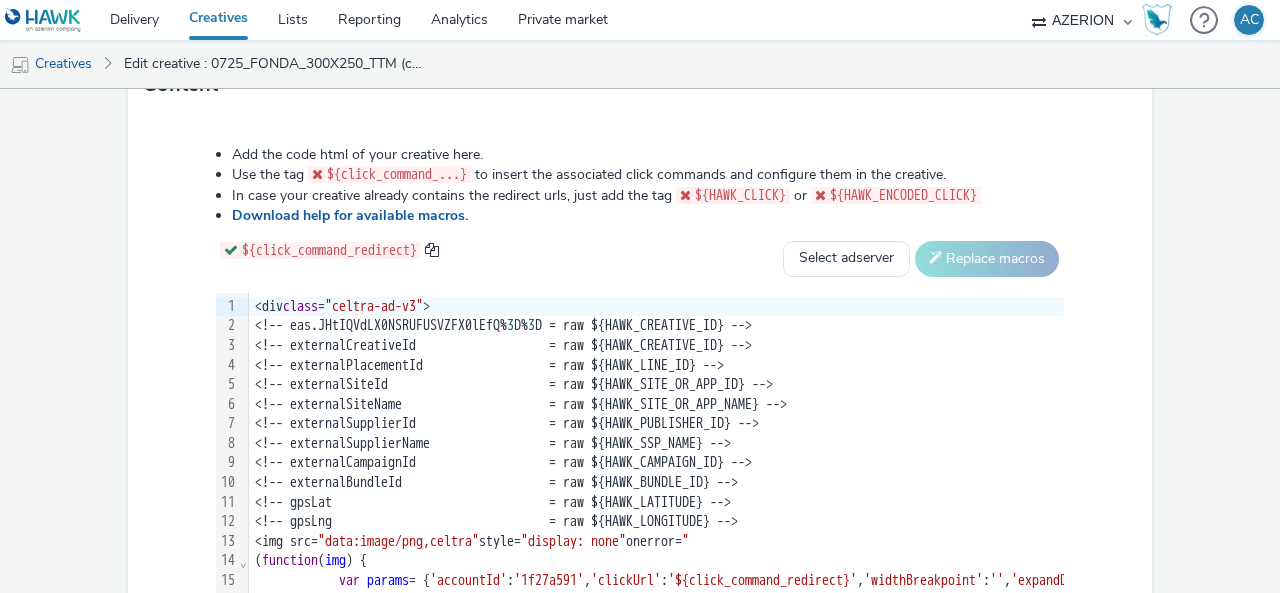 type on "0725_FONDA_300X600_TTM" 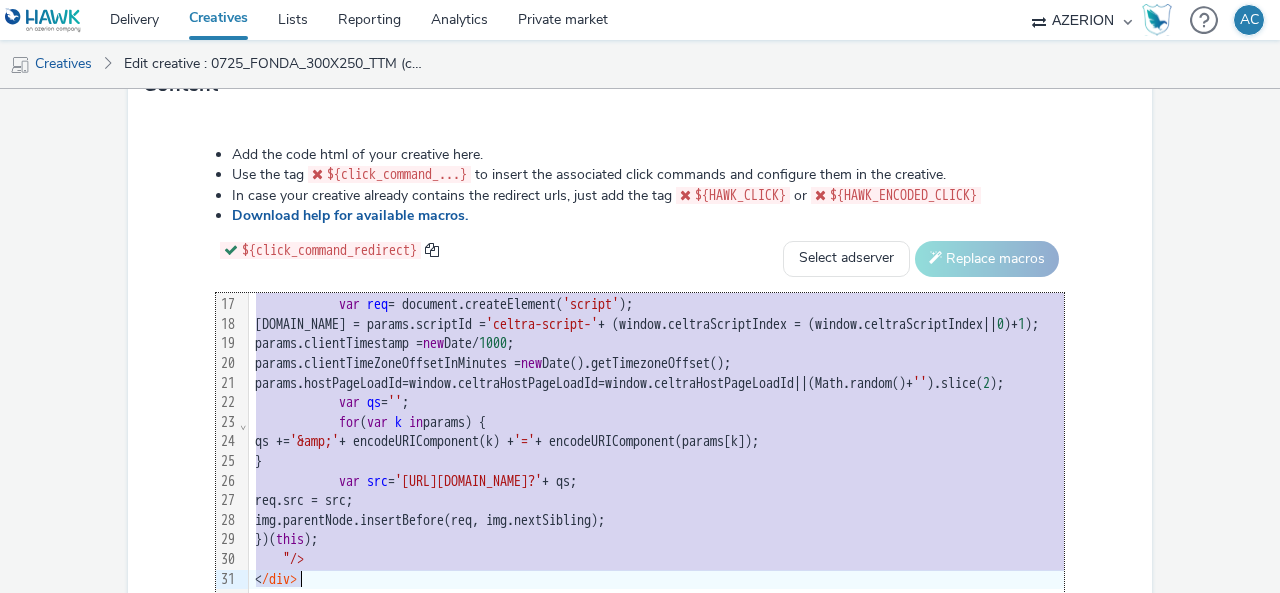 scroll, scrollTop: 330, scrollLeft: 0, axis: vertical 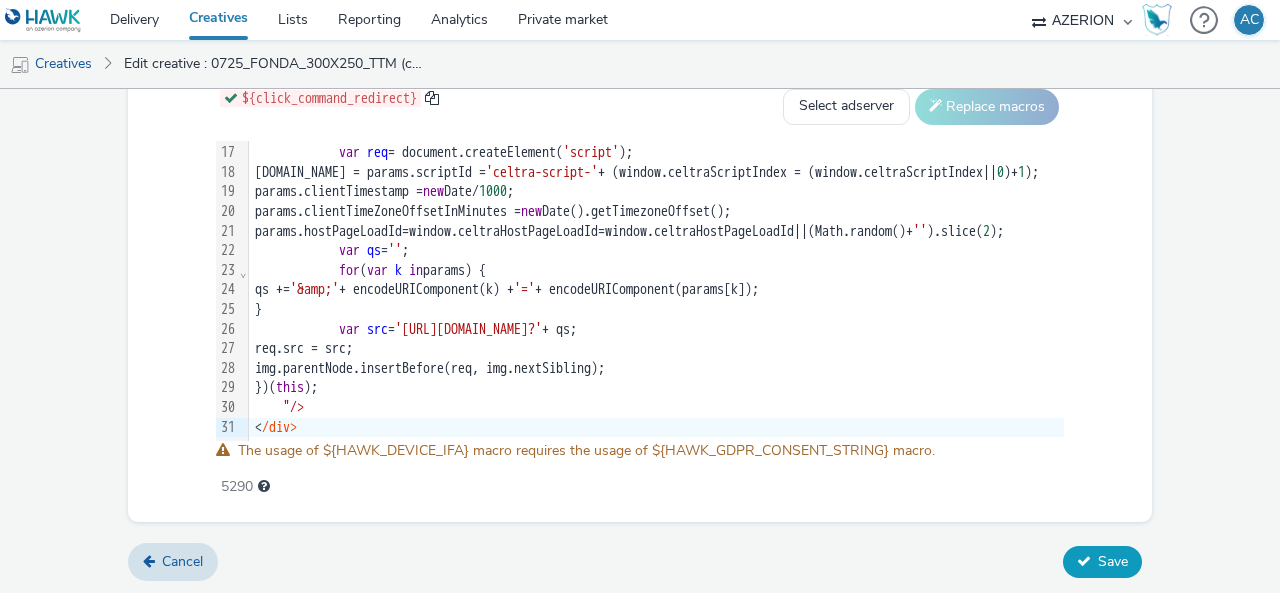 click on "Save" at bounding box center (1113, 561) 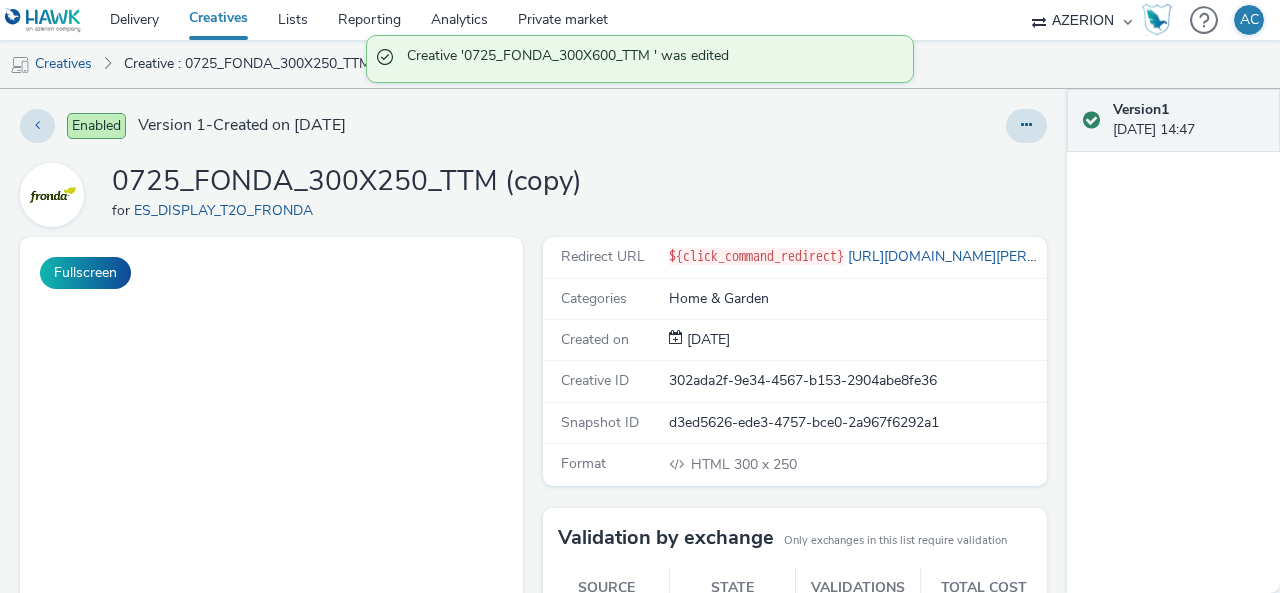 scroll, scrollTop: 0, scrollLeft: 0, axis: both 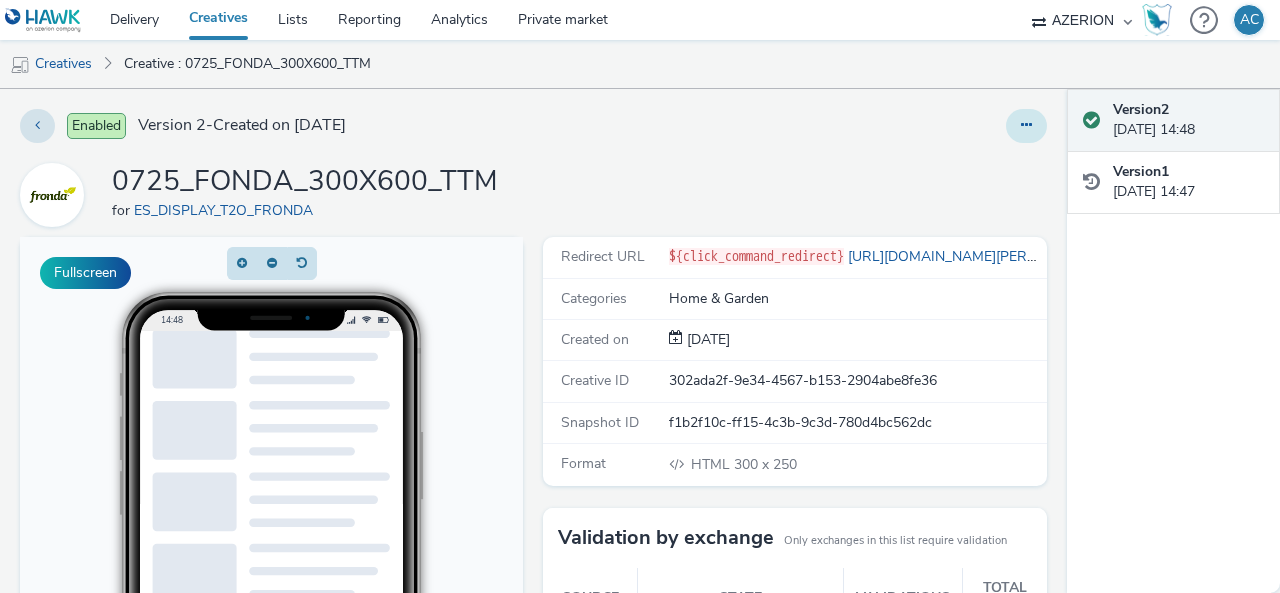 click at bounding box center (1026, 125) 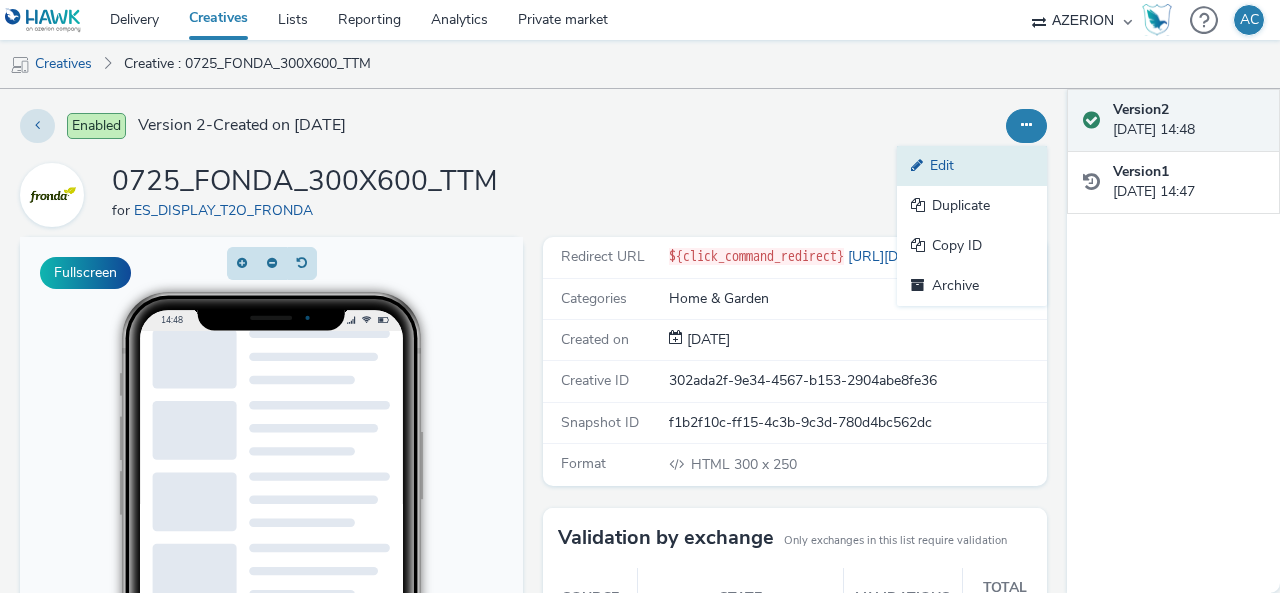 click on "Edit" at bounding box center (972, 166) 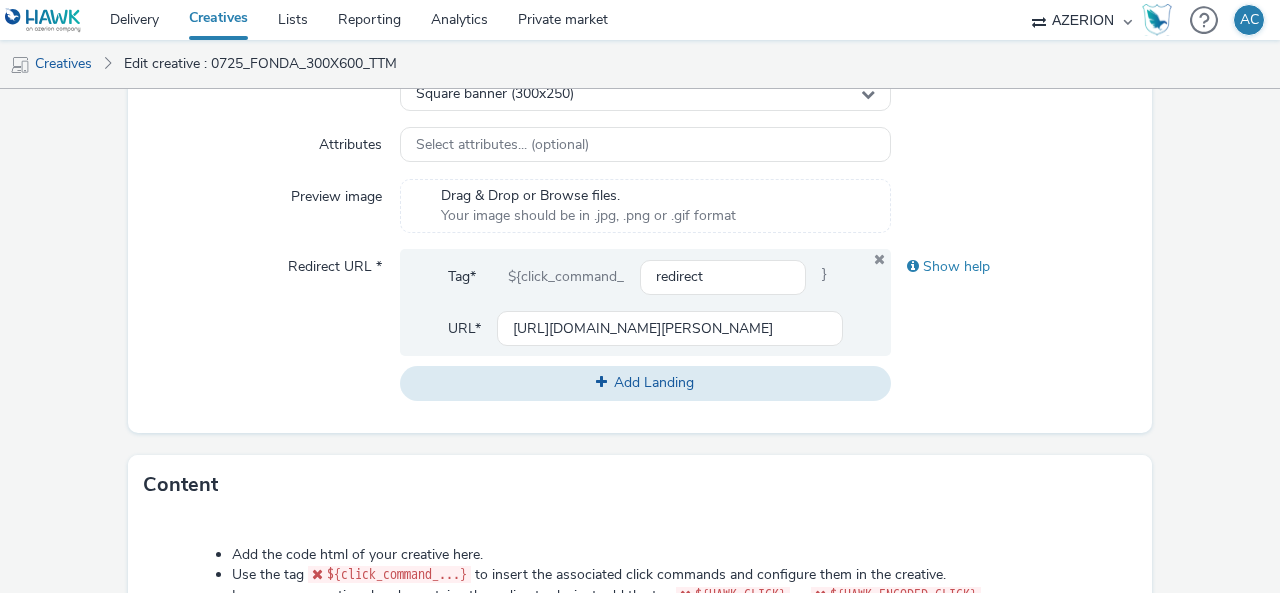 scroll, scrollTop: 500, scrollLeft: 0, axis: vertical 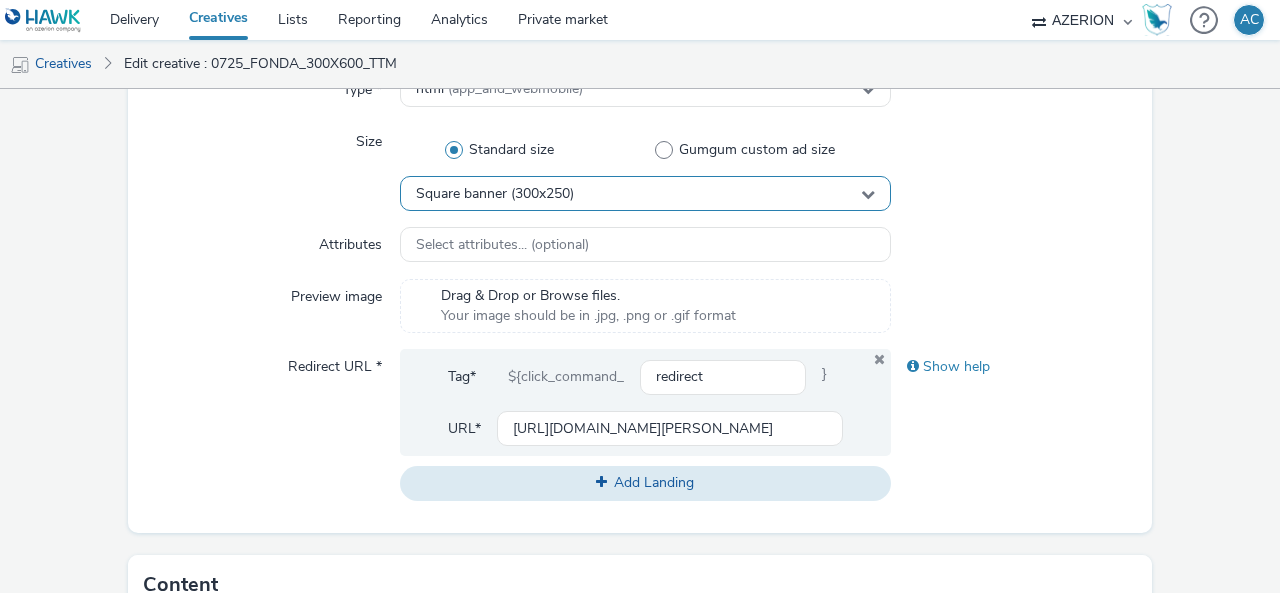 click on "Square banner (300x250)" at bounding box center (495, 194) 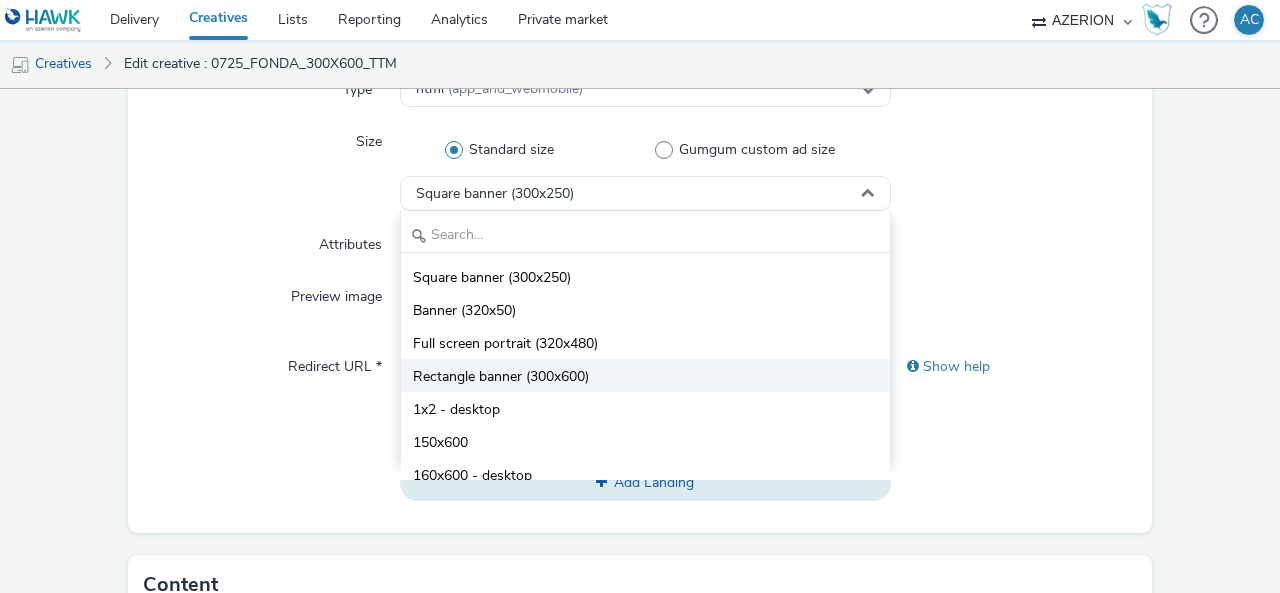 click on "Rectangle banner (300x600)" at bounding box center [645, 375] 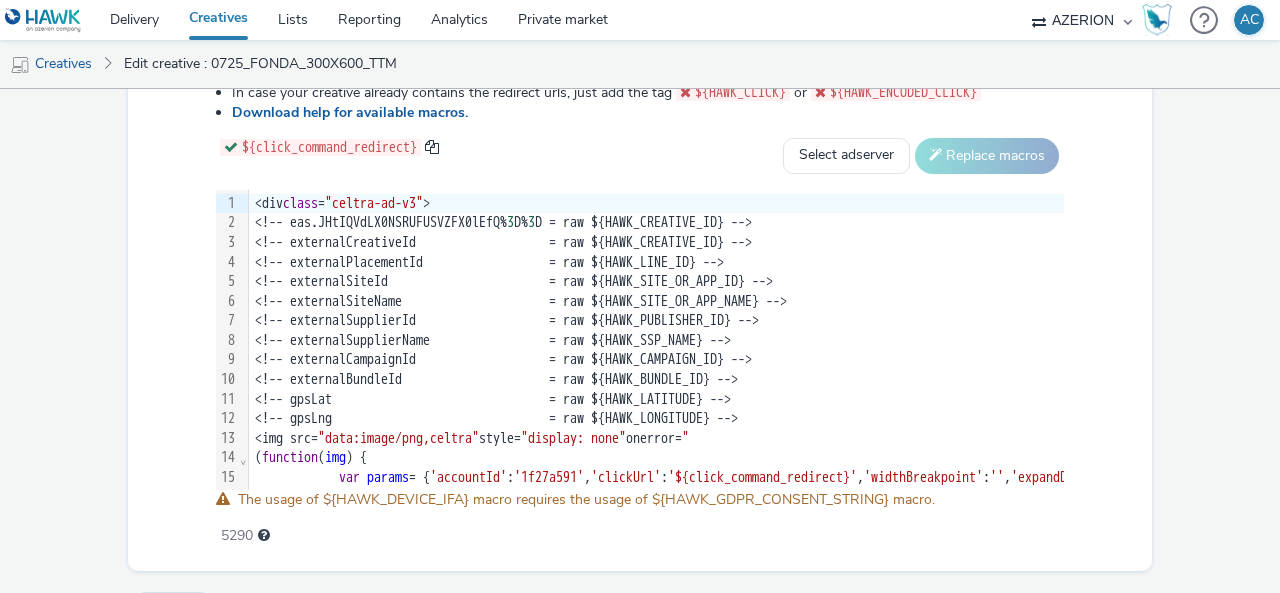 scroll, scrollTop: 1152, scrollLeft: 0, axis: vertical 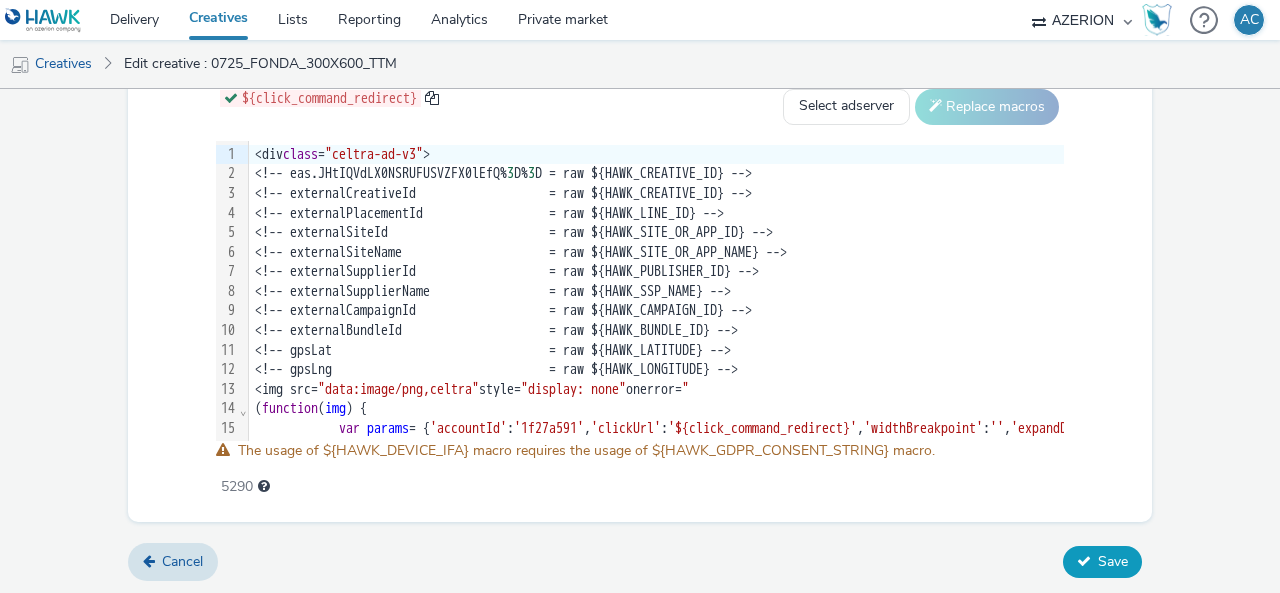 click on "Save" at bounding box center [1113, 561] 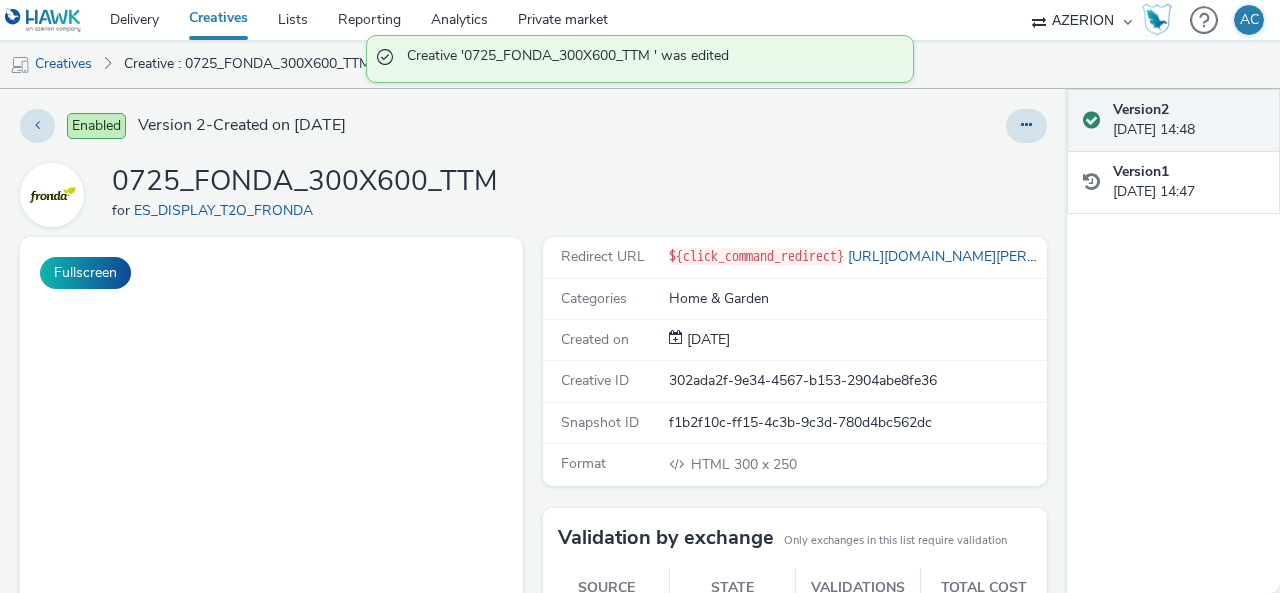 scroll, scrollTop: 0, scrollLeft: 0, axis: both 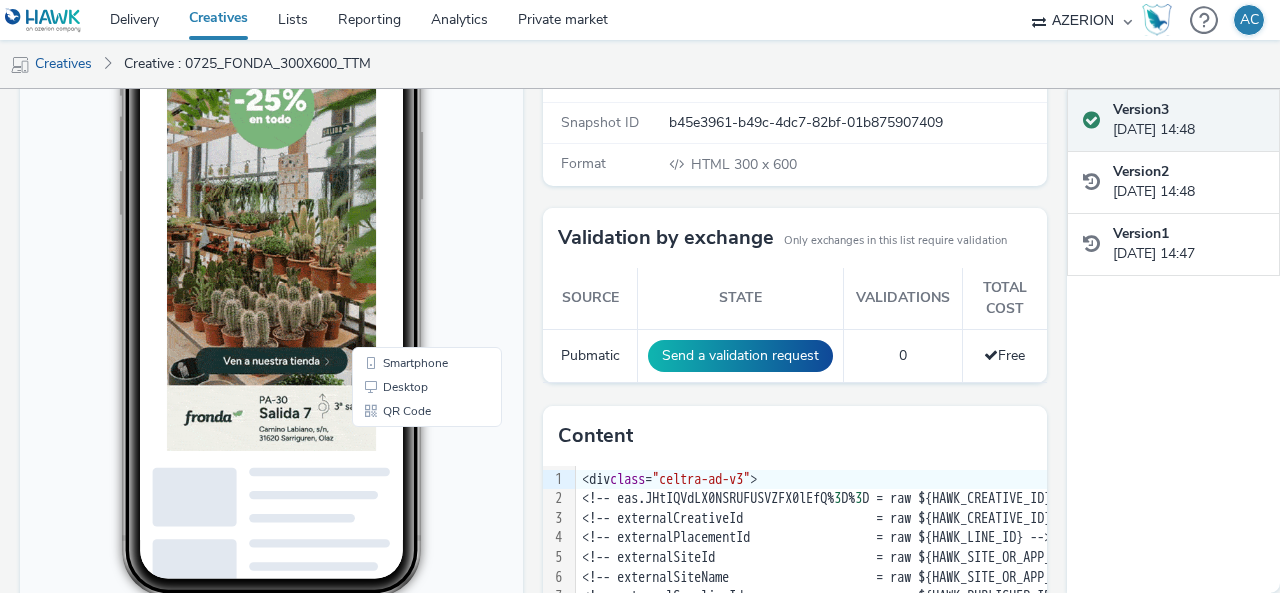 click at bounding box center [316, 553] 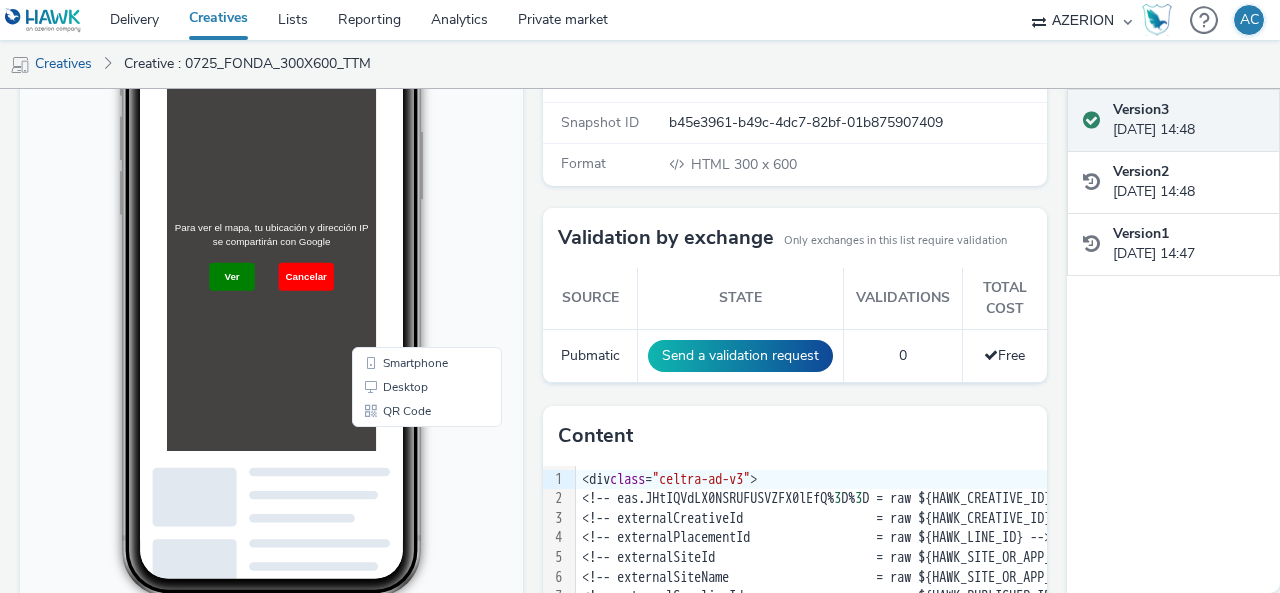 scroll, scrollTop: 200, scrollLeft: 0, axis: vertical 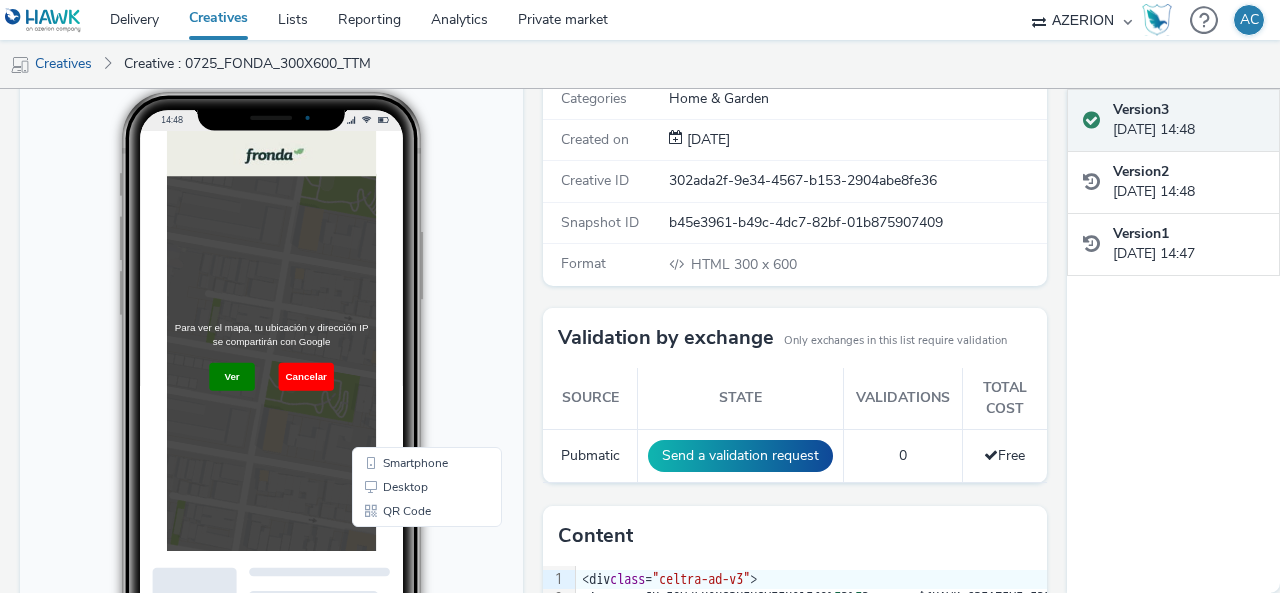 click on "Cancelar" at bounding box center [365, 482] 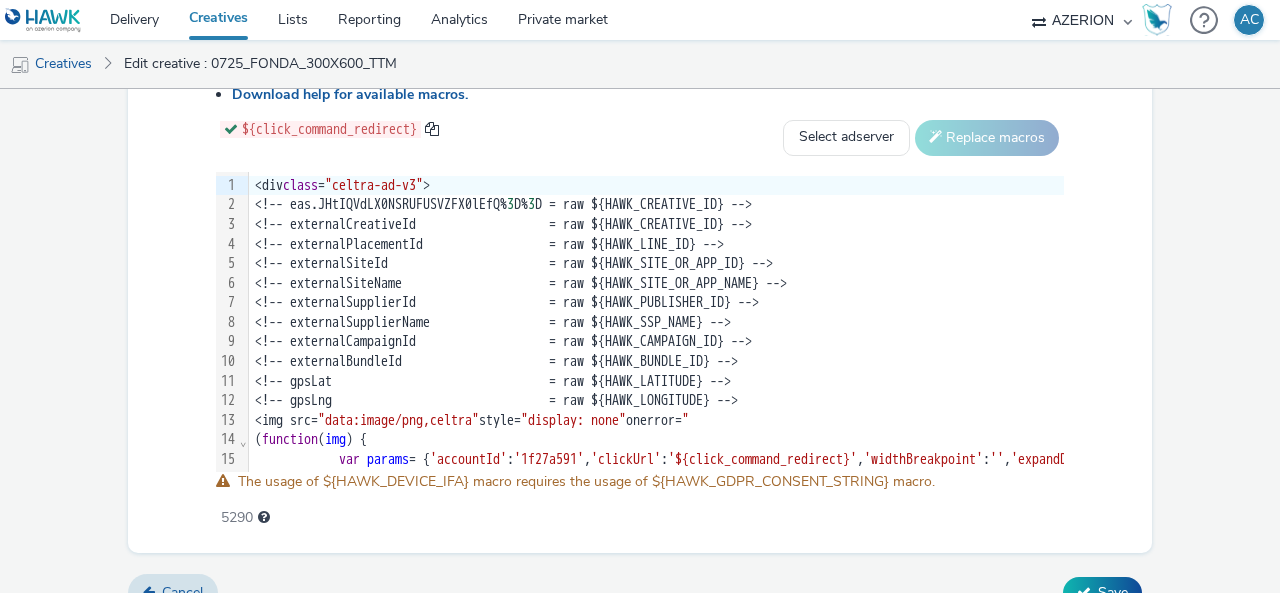 scroll, scrollTop: 1152, scrollLeft: 0, axis: vertical 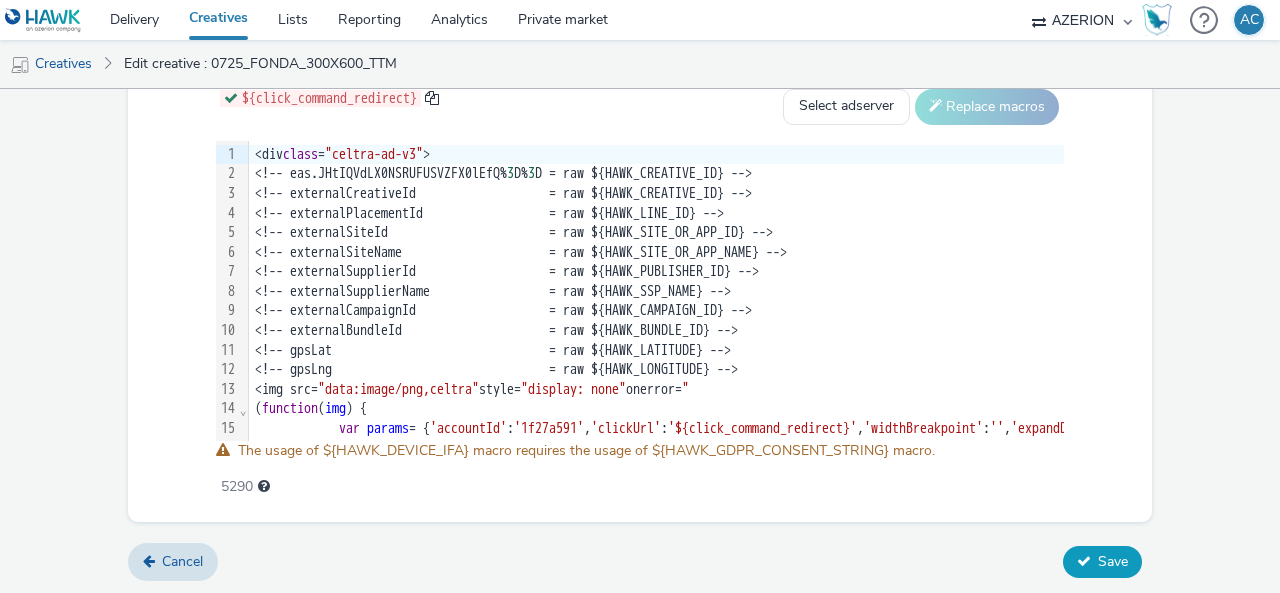 click on "Save" at bounding box center [1113, 561] 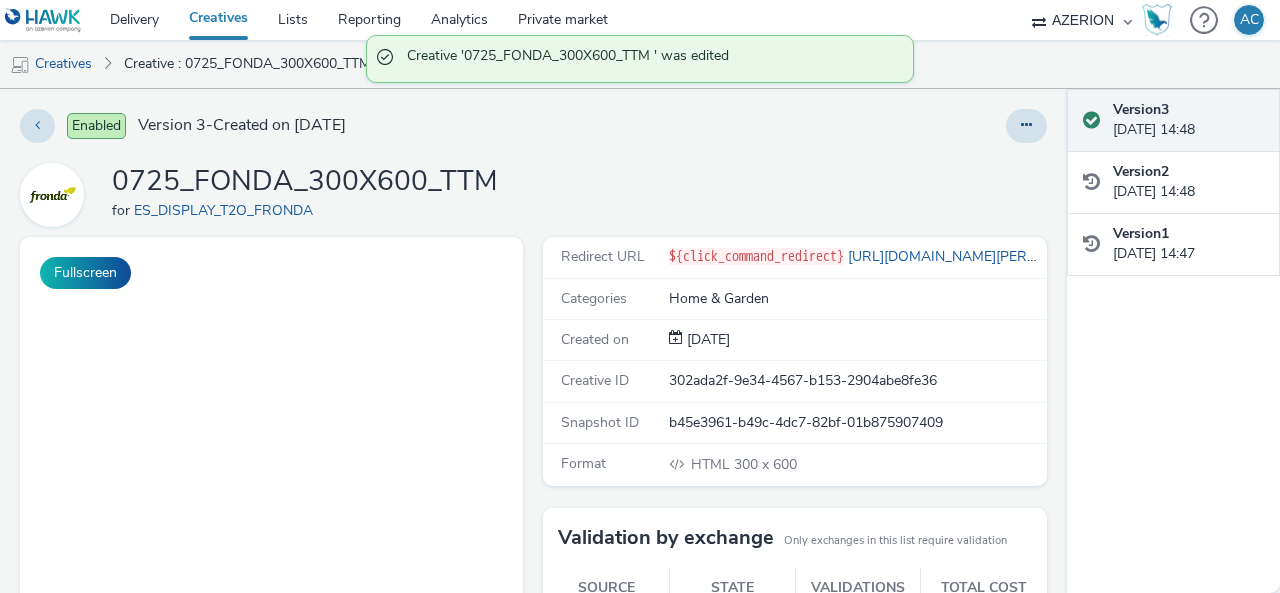 scroll, scrollTop: 0, scrollLeft: 0, axis: both 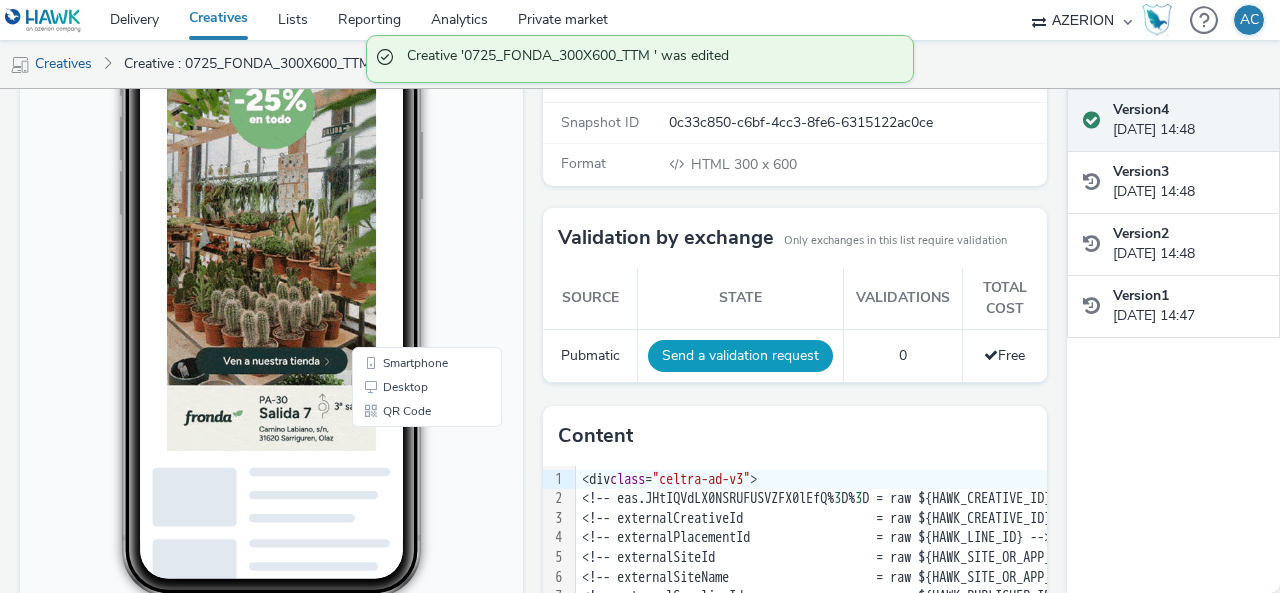 click on "Send a validation request" at bounding box center (740, 356) 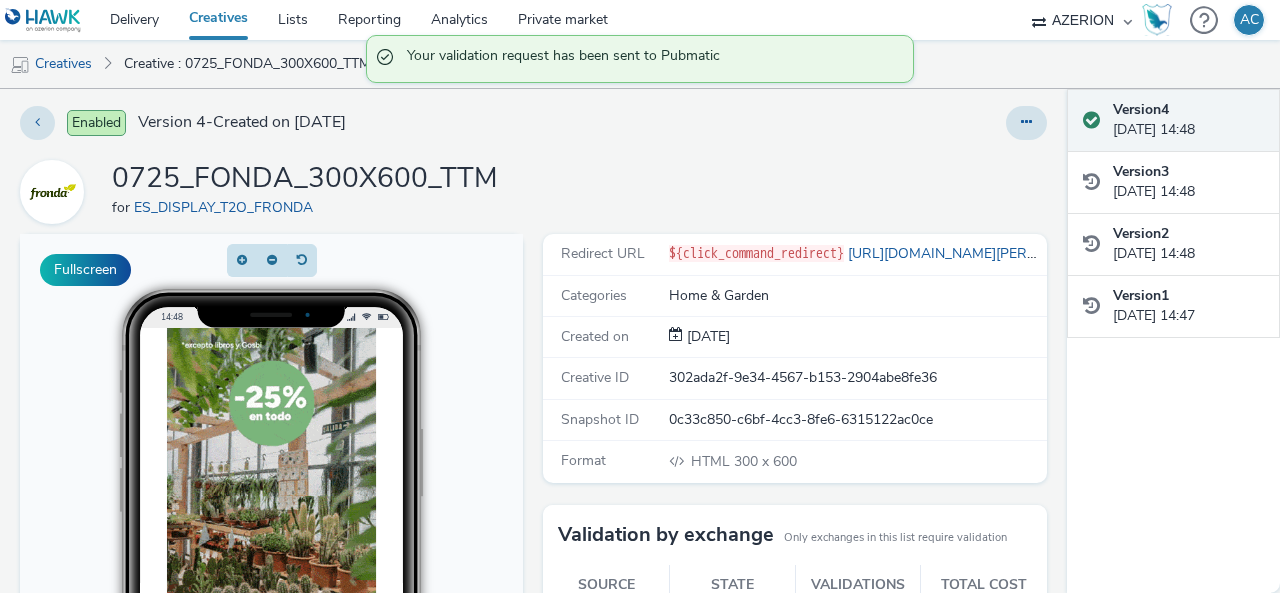 scroll, scrollTop: 0, scrollLeft: 0, axis: both 